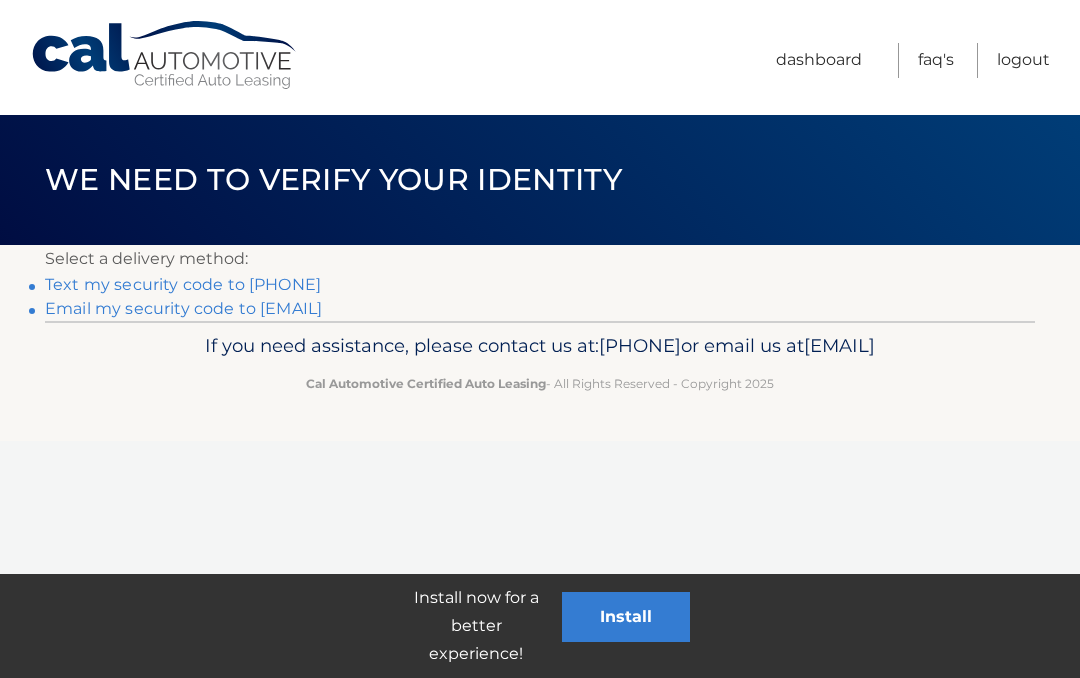 scroll, scrollTop: 0, scrollLeft: 0, axis: both 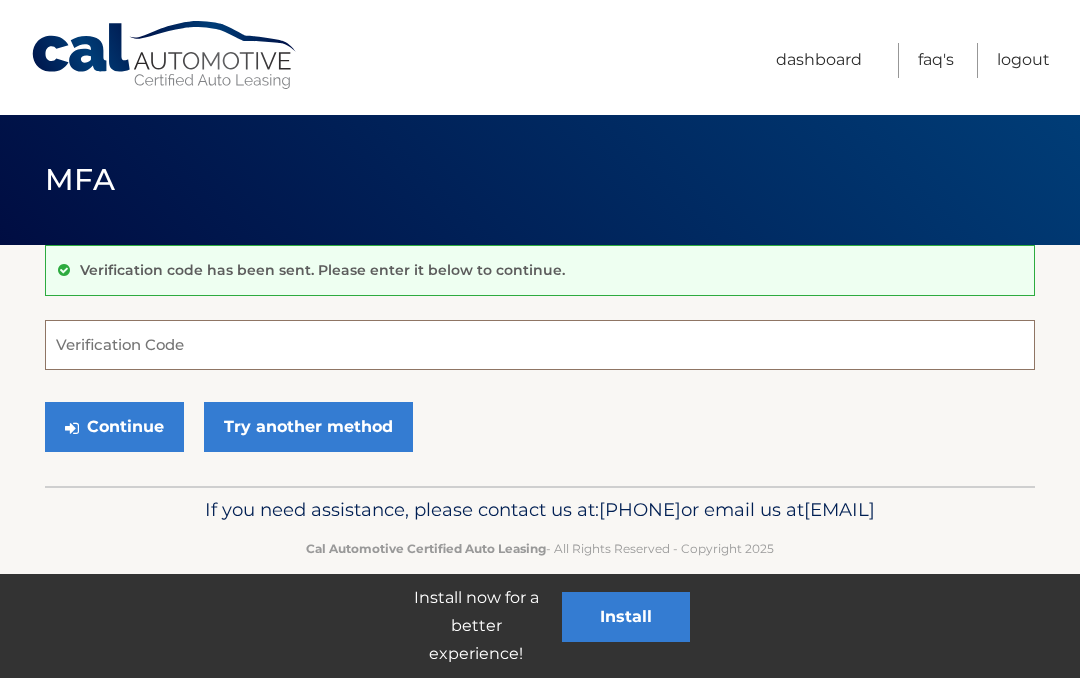 click on "Verification Code" at bounding box center [540, 345] 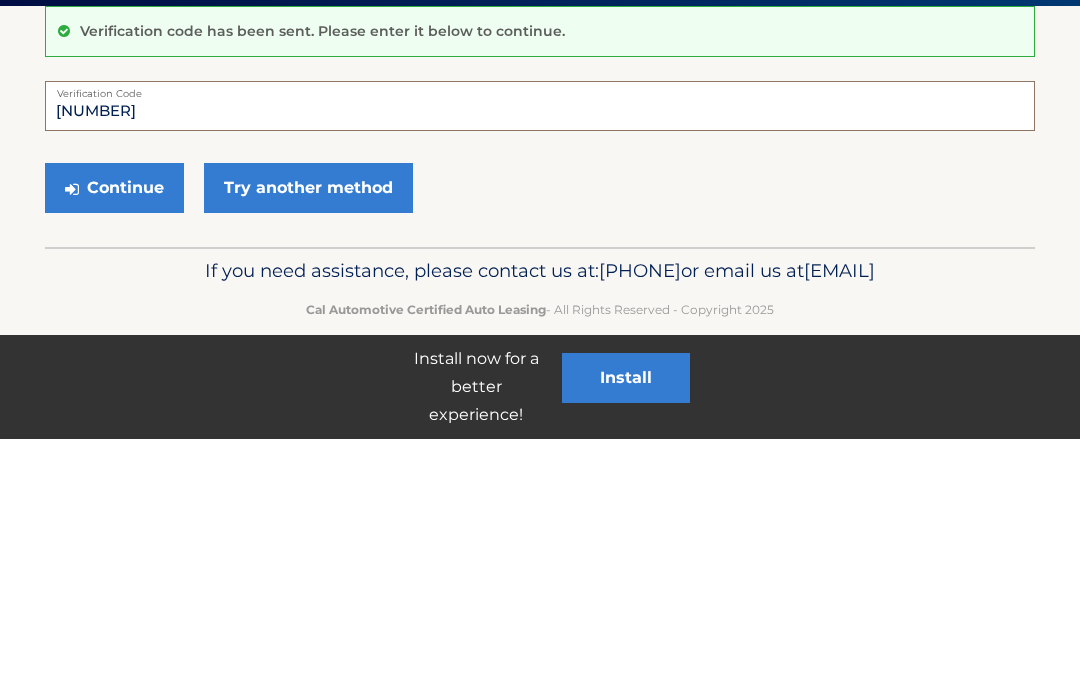 type on "[NUMBER]" 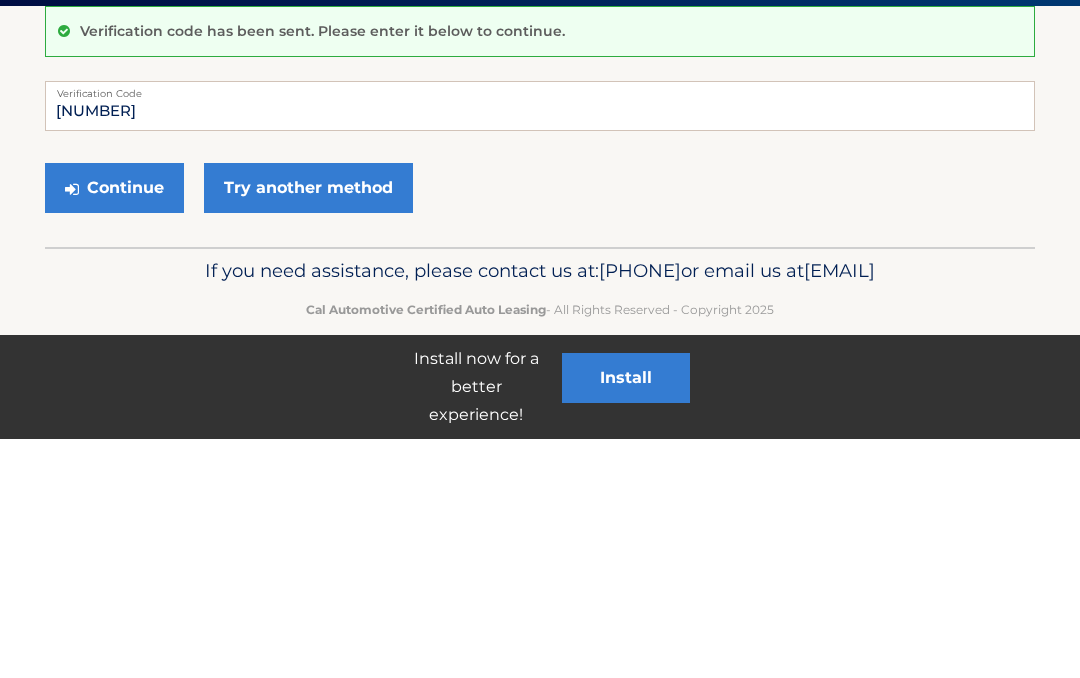 click on "Continue" at bounding box center [114, 427] 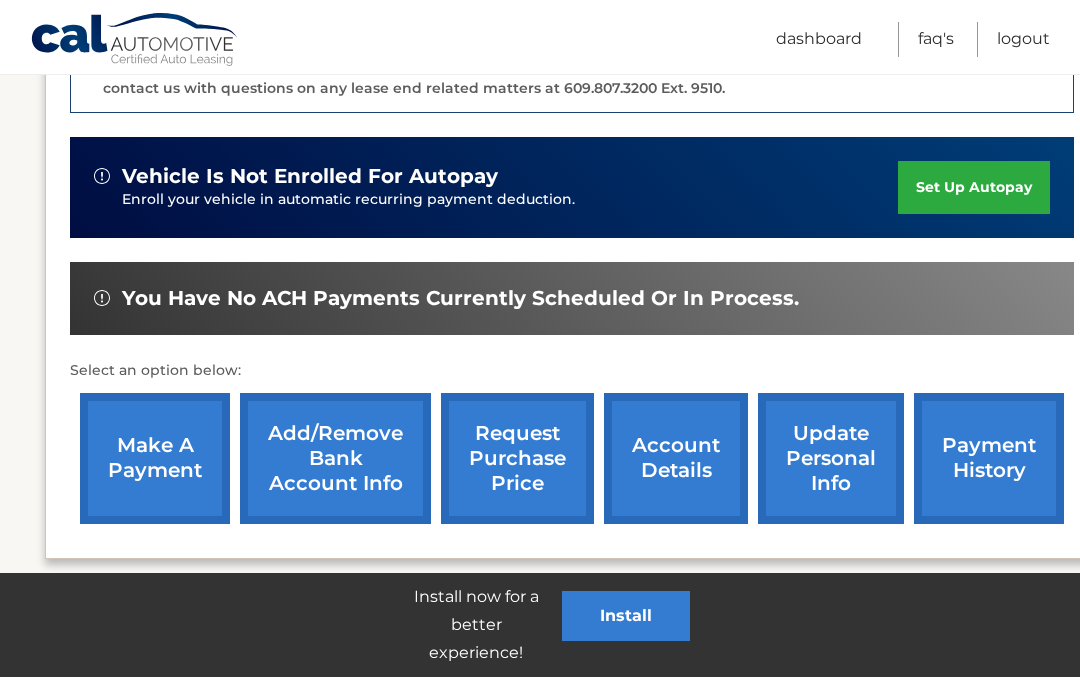 scroll, scrollTop: 564, scrollLeft: 0, axis: vertical 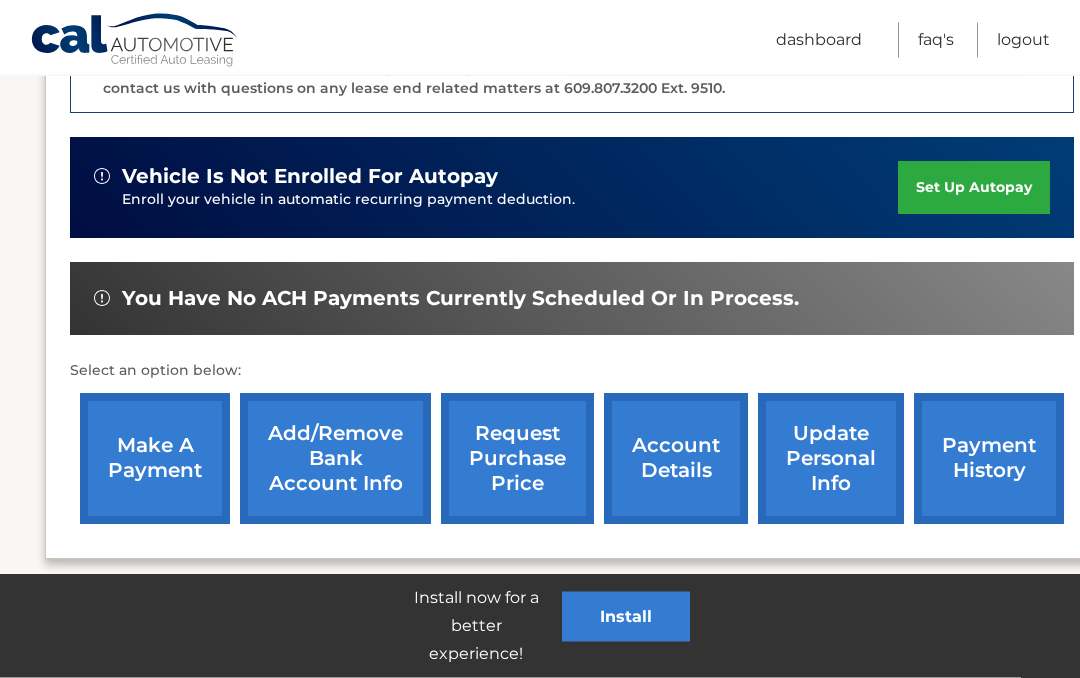 click on "make a payment" at bounding box center (155, 459) 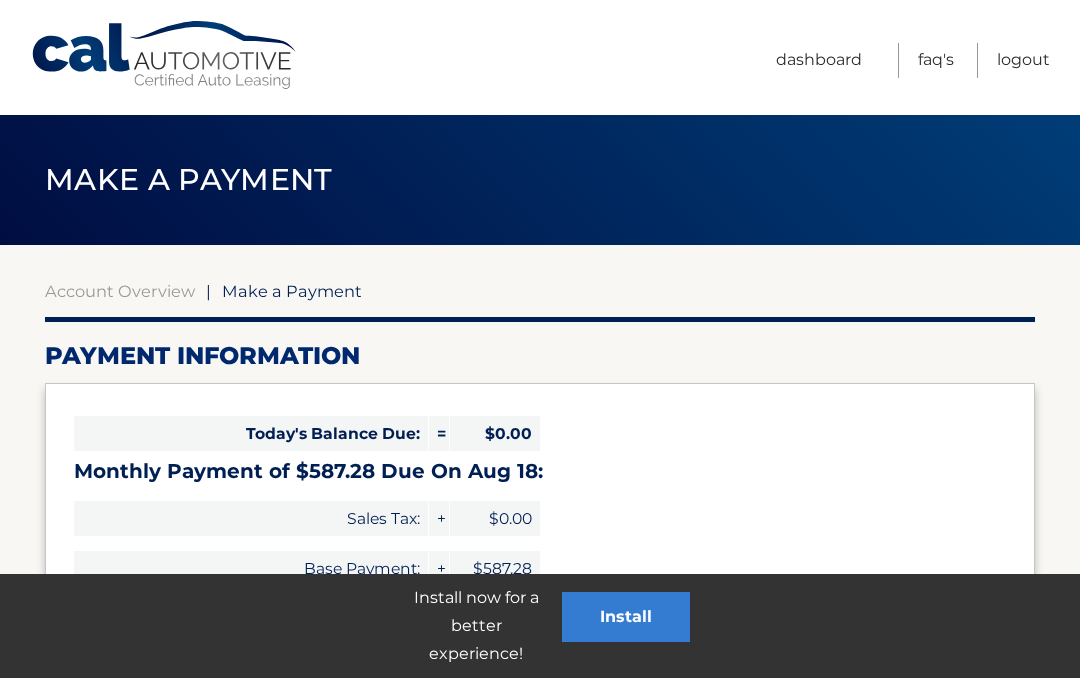 select on "NWM1NmVjMzAtMGY3My00OGUwLTg1ZTUtMjMwZDZmZGQyNmJh" 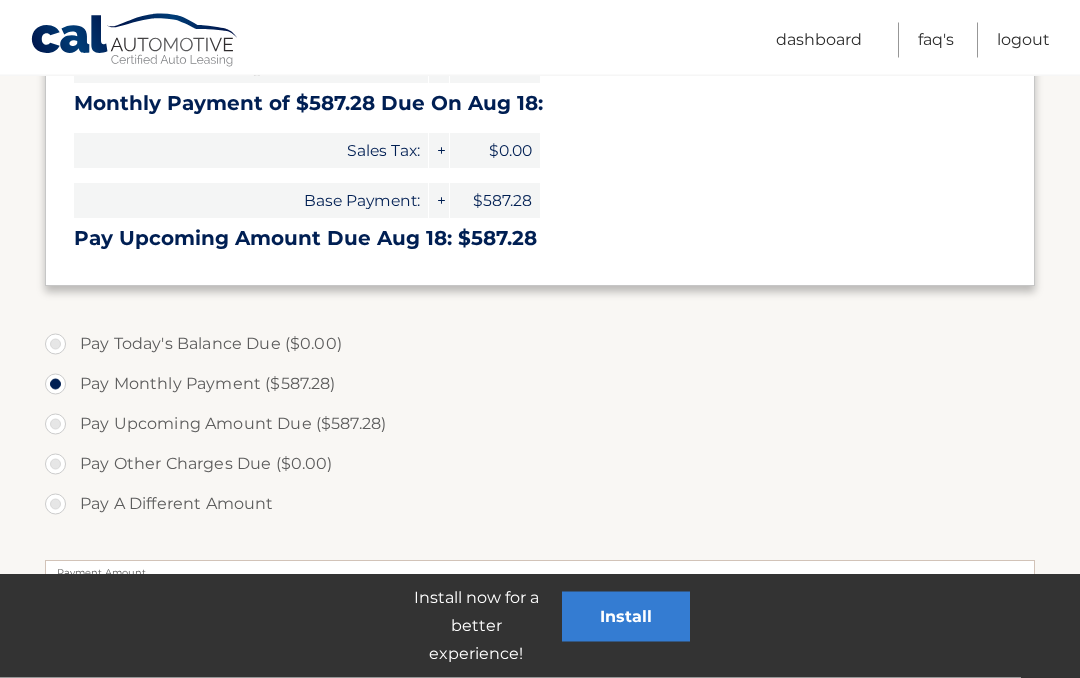 scroll, scrollTop: 370, scrollLeft: 0, axis: vertical 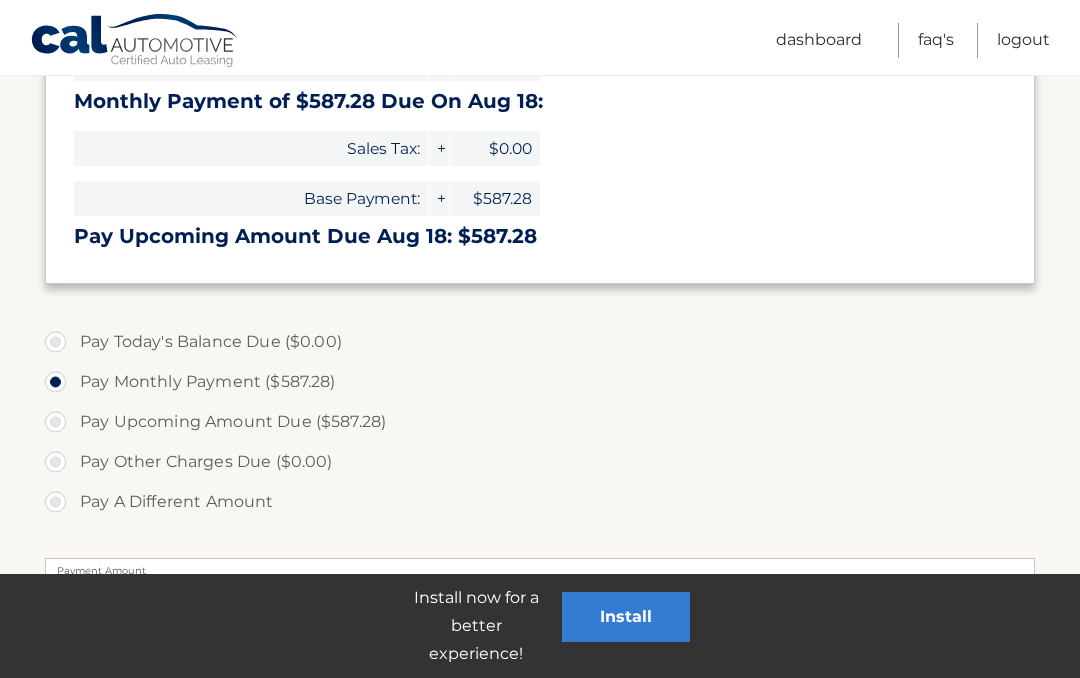 click on "Pay A Different Amount" at bounding box center (540, 502) 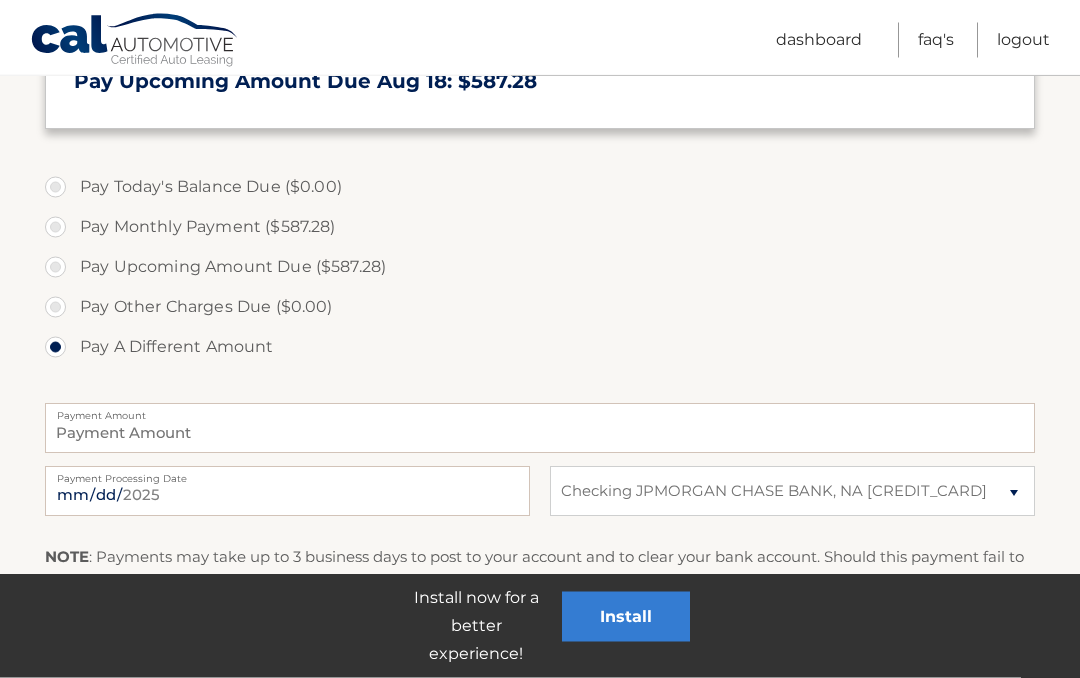 scroll, scrollTop: 525, scrollLeft: 0, axis: vertical 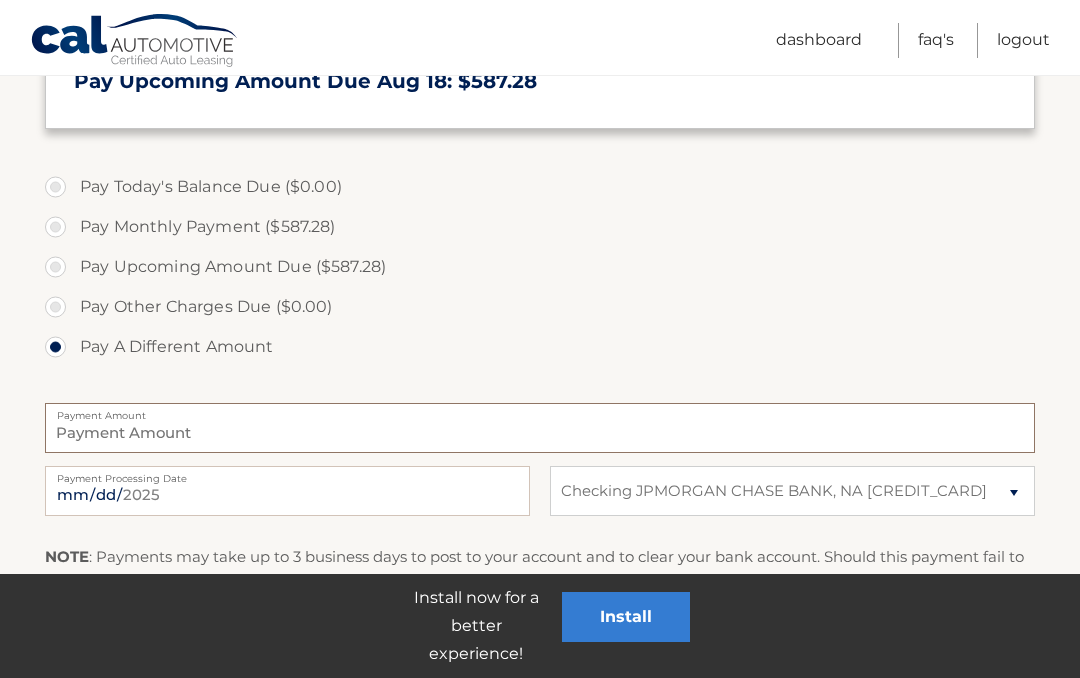 click on "Payment Amount" at bounding box center [540, 428] 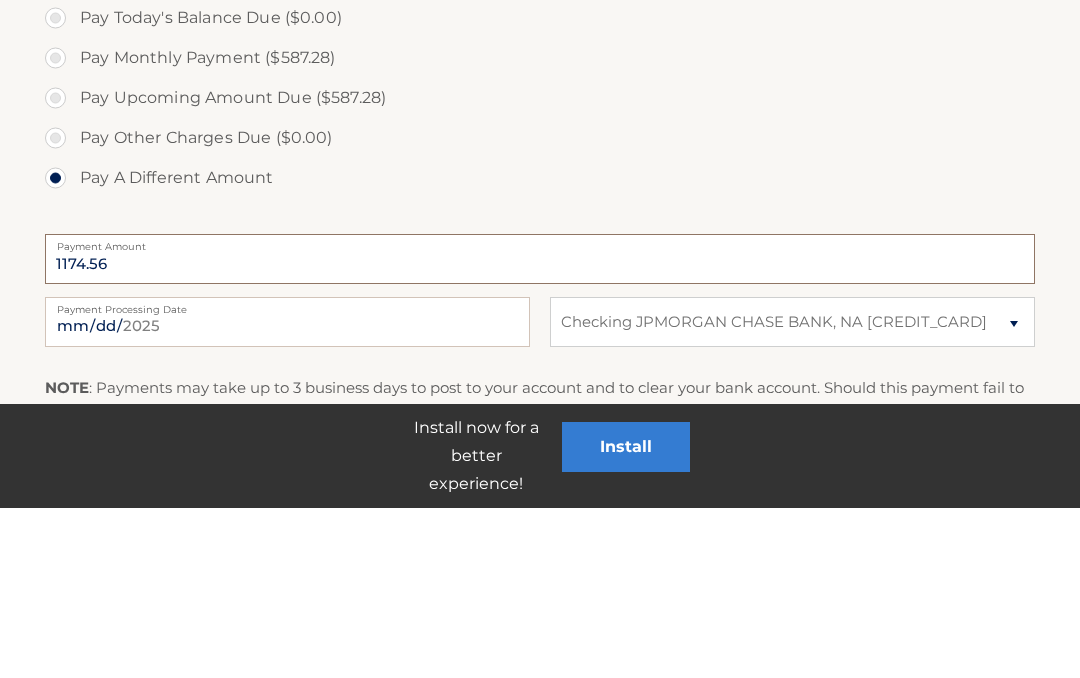 type on "1174.56" 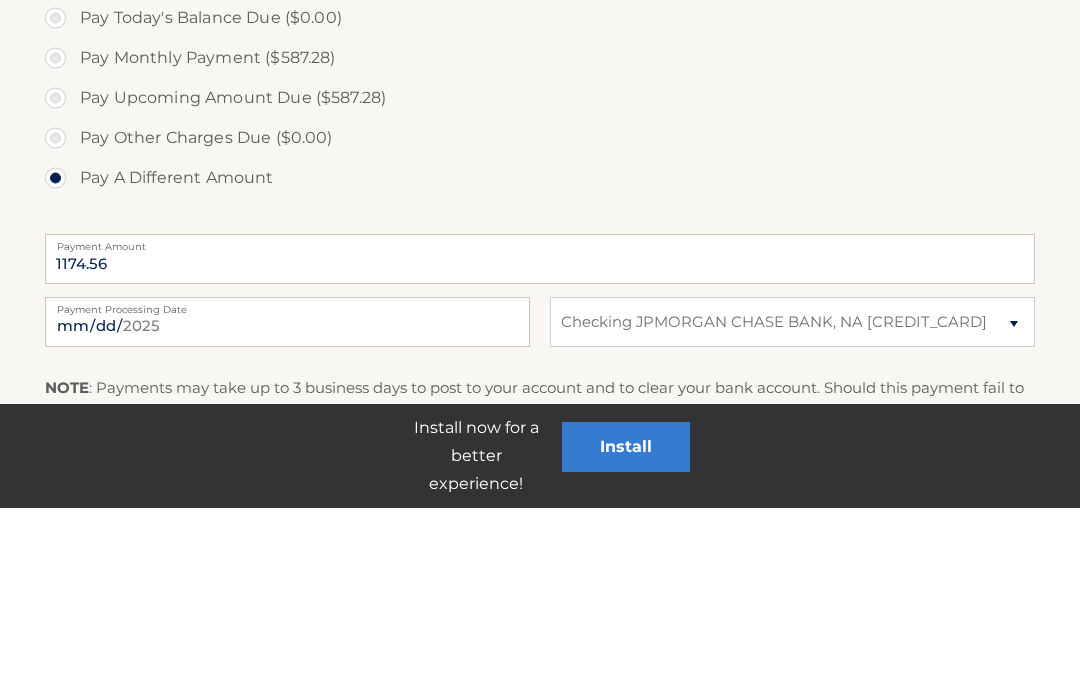 click on "Pay Upcoming Amount Due ($587.28)" at bounding box center (540, 268) 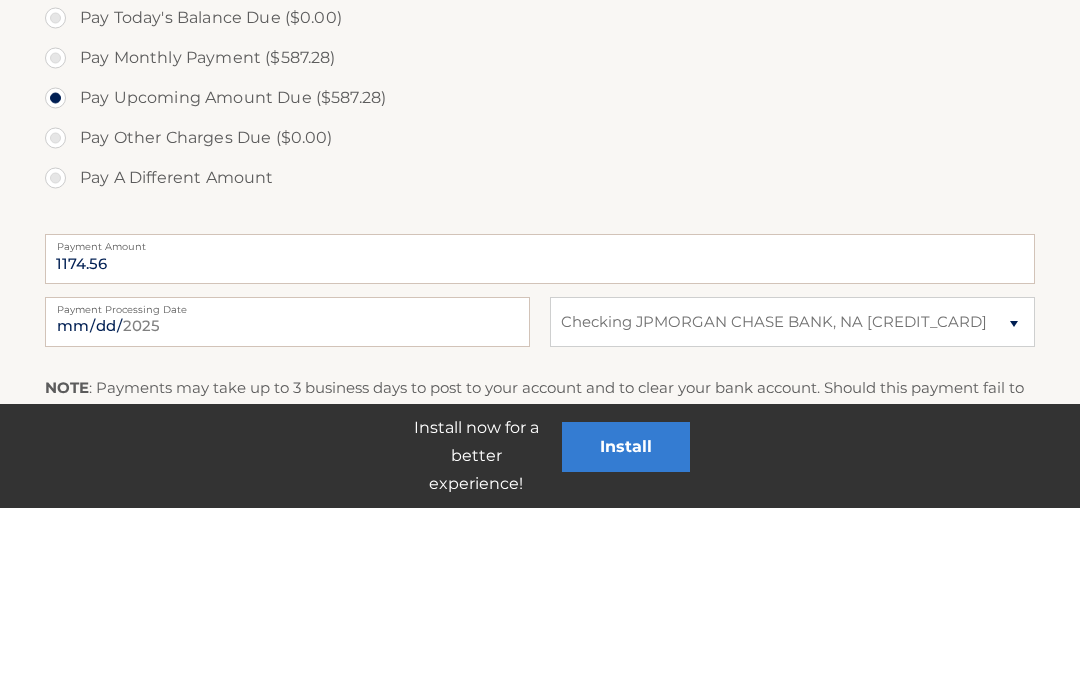 type on "587.28" 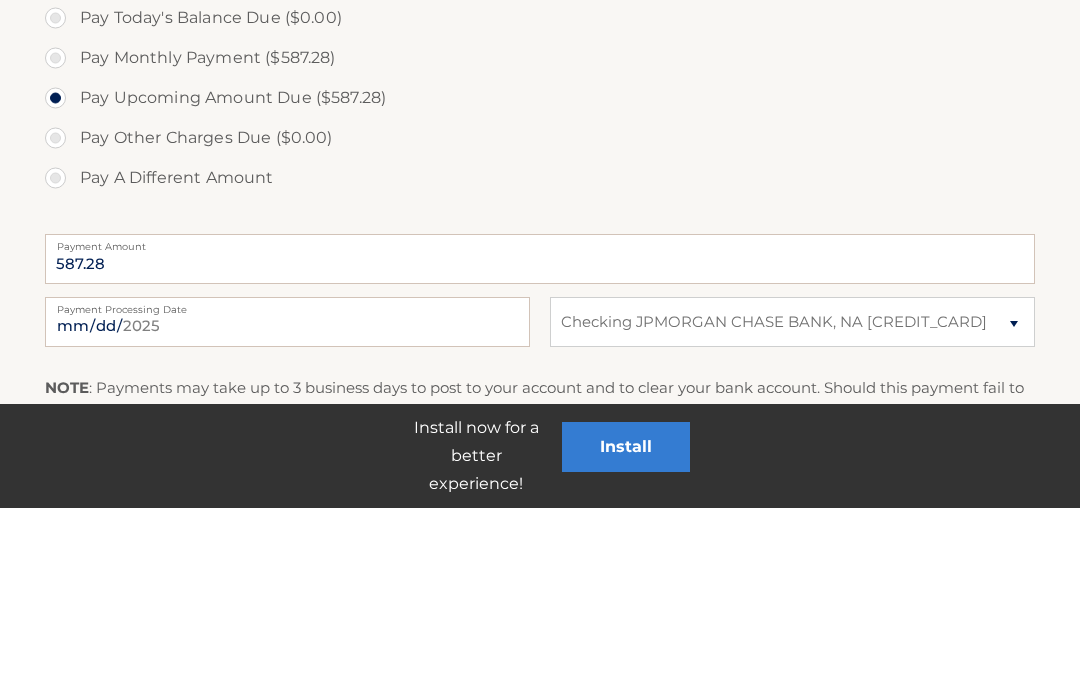 scroll, scrollTop: 695, scrollLeft: 0, axis: vertical 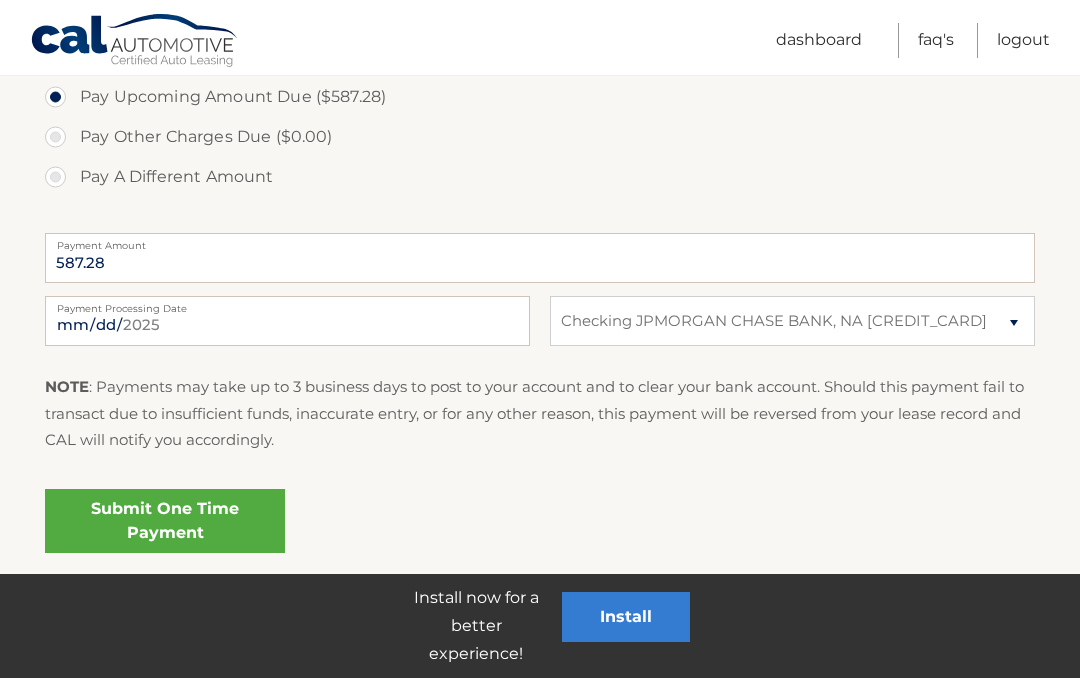 click on "Submit One Time Payment" at bounding box center [165, 521] 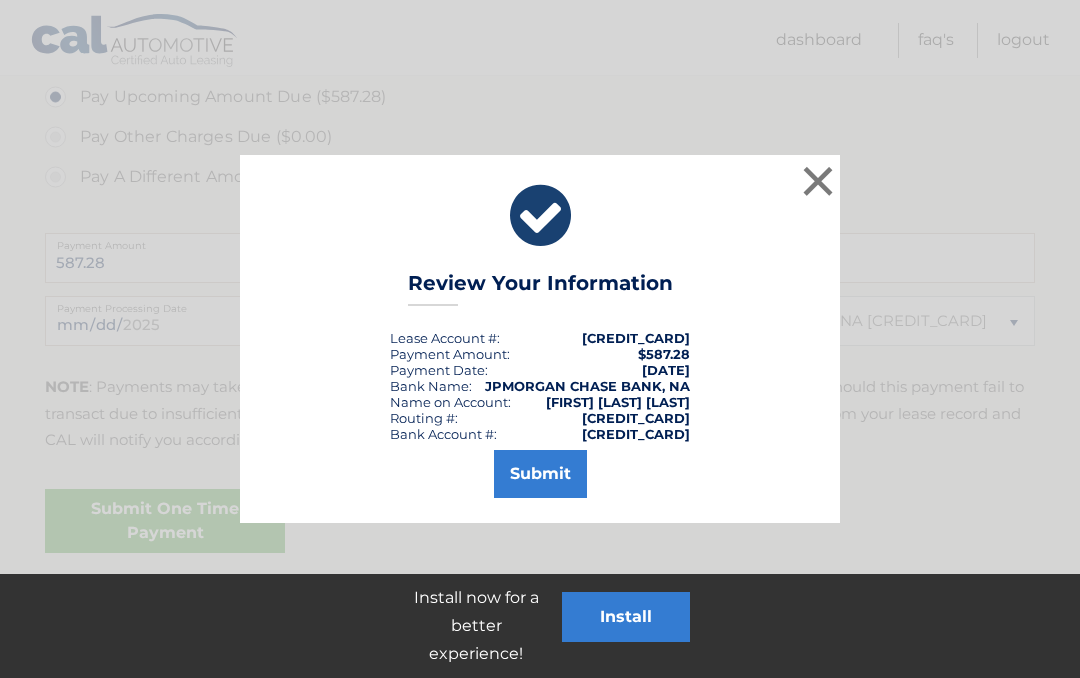click on "Submit" at bounding box center (540, 474) 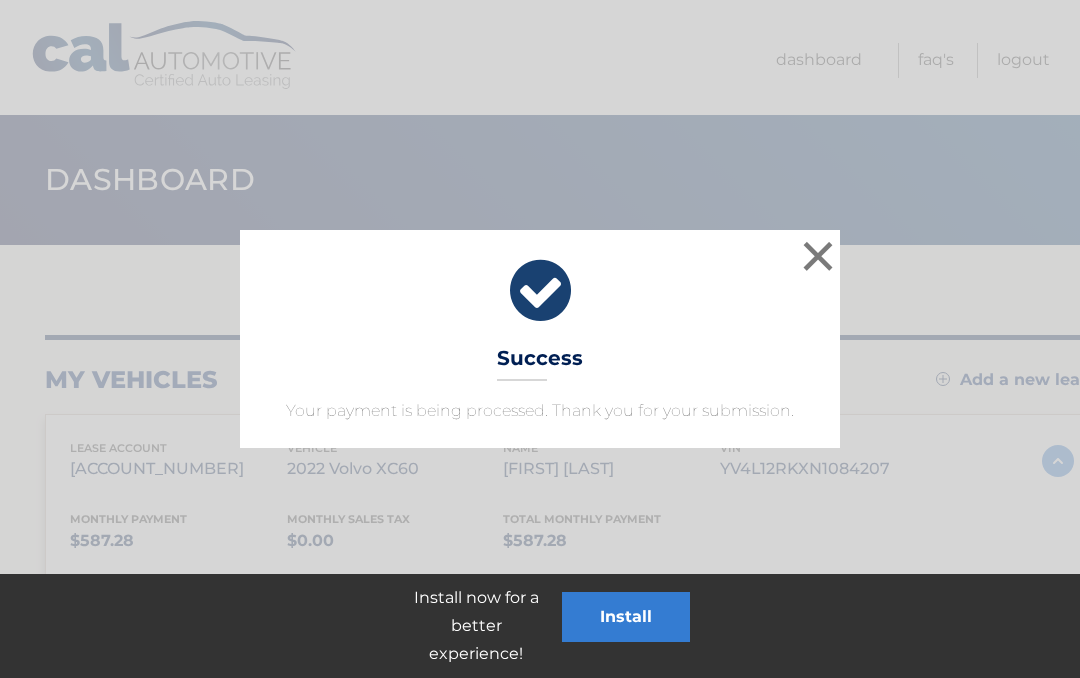 scroll, scrollTop: 0, scrollLeft: 0, axis: both 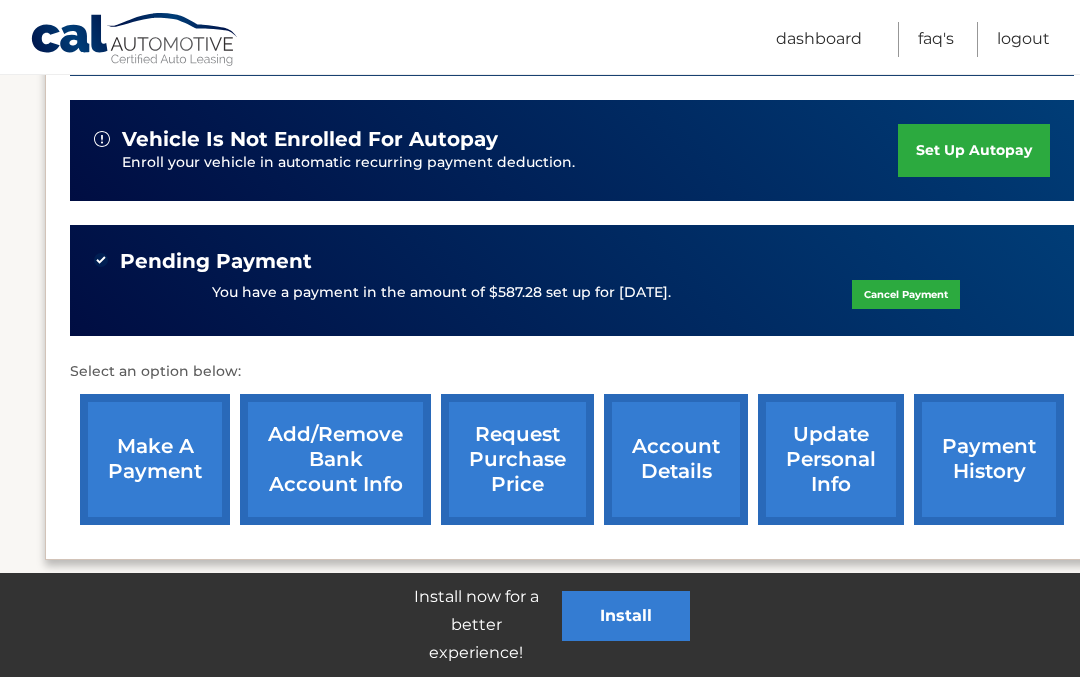 click on "make a payment" at bounding box center (155, 460) 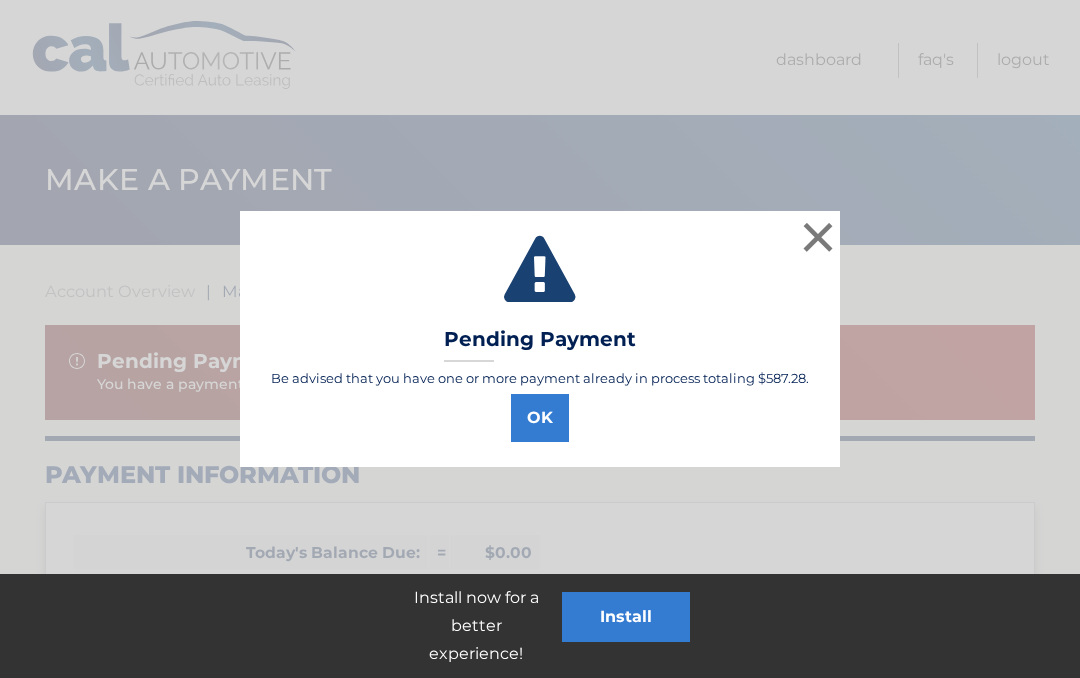 select on "NWM1NmVjMzAtMGY3My00OGUwLTg1ZTUtMjMwZDZmZGQyNmJh" 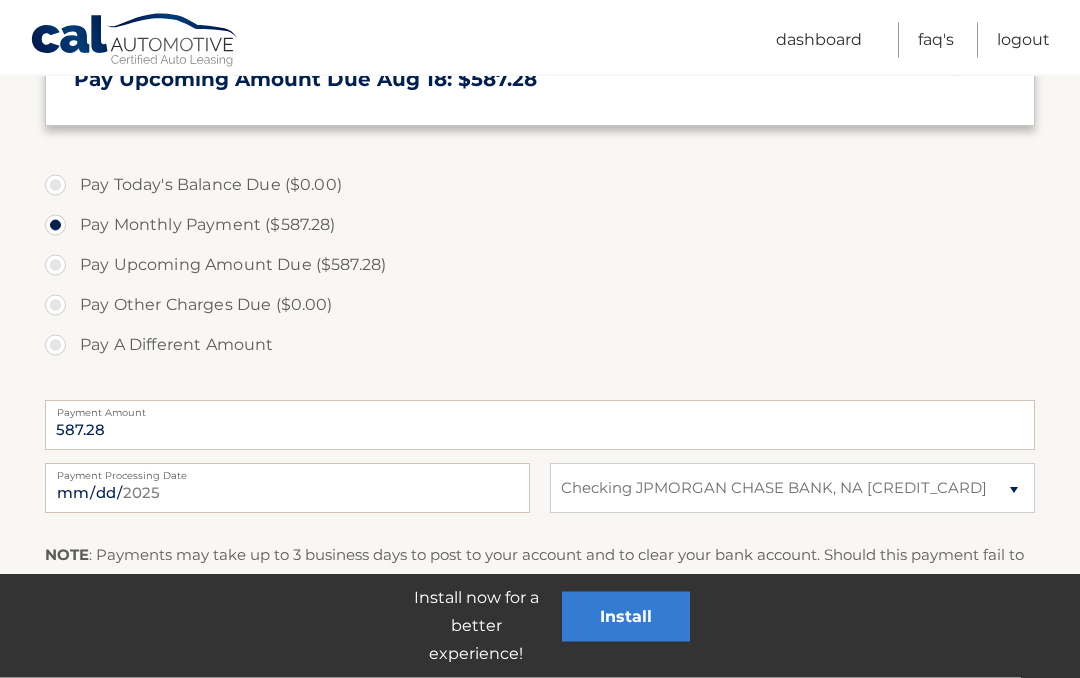 scroll, scrollTop: 646, scrollLeft: 0, axis: vertical 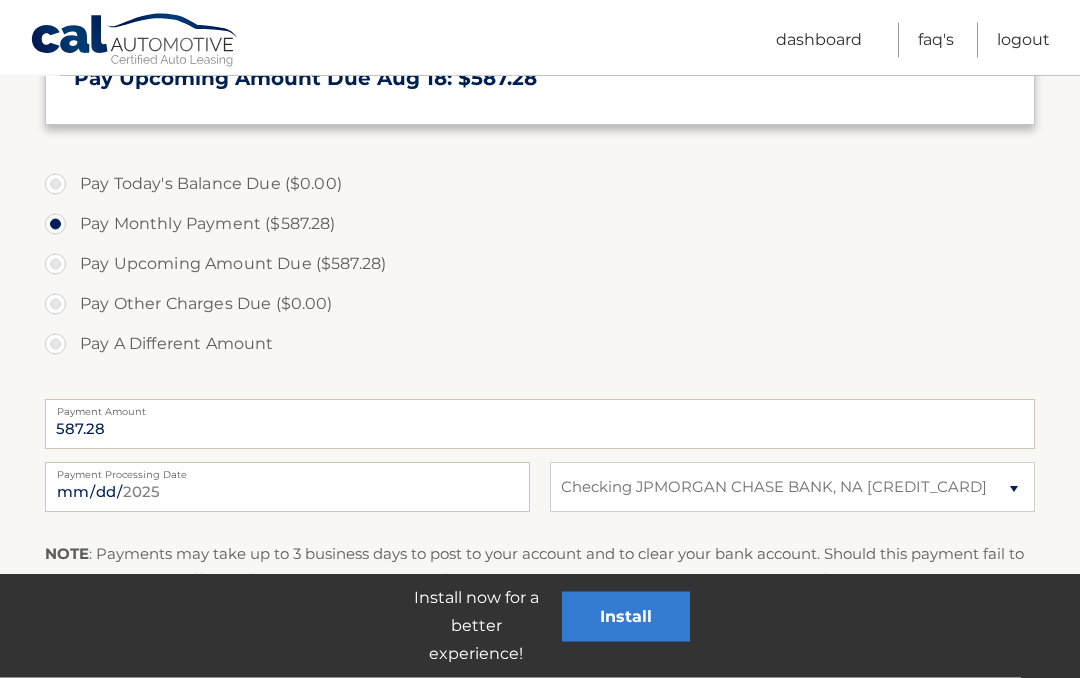 click on "Pay Upcoming Amount Due ($587.28)" at bounding box center (540, 265) 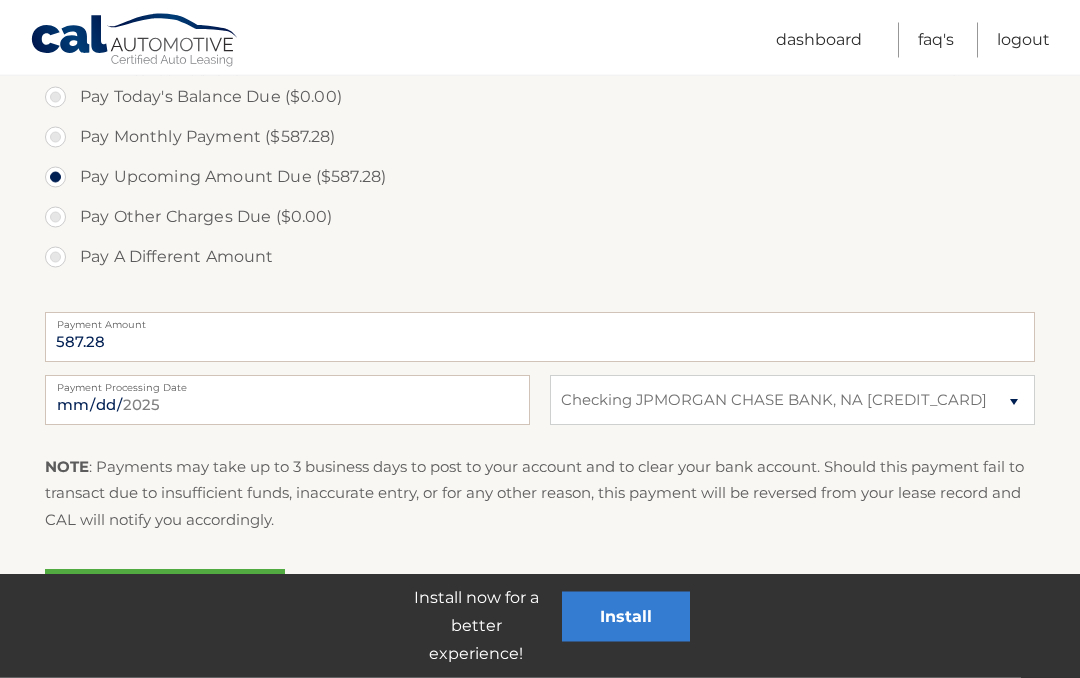 scroll, scrollTop: 734, scrollLeft: 0, axis: vertical 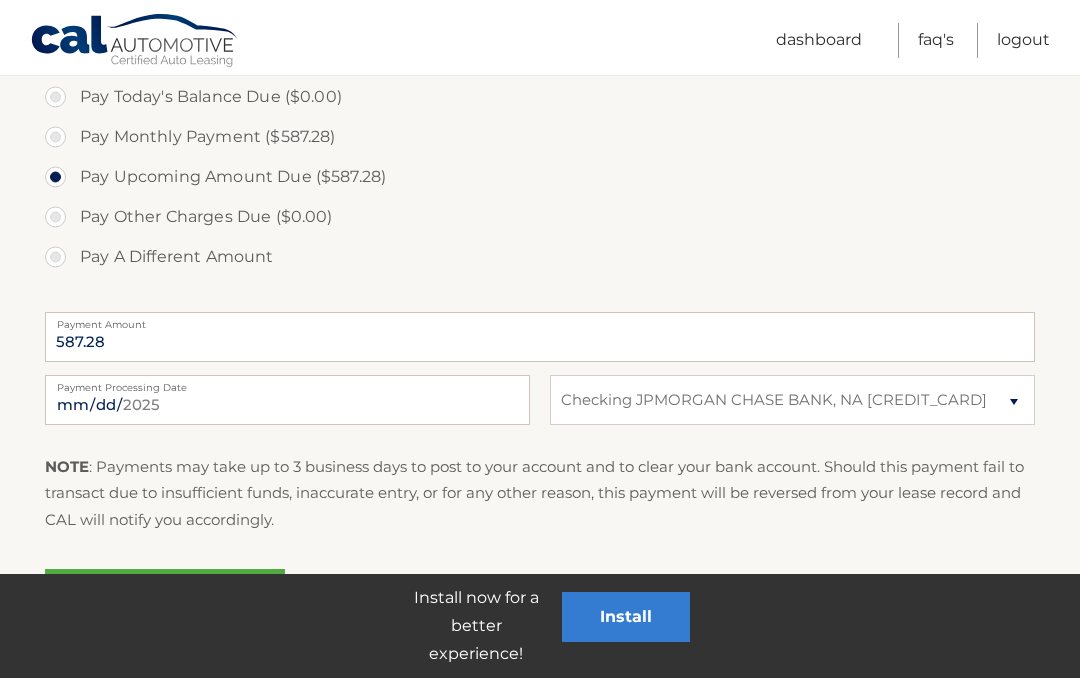 click on "Submit One Time Payment" at bounding box center [165, 601] 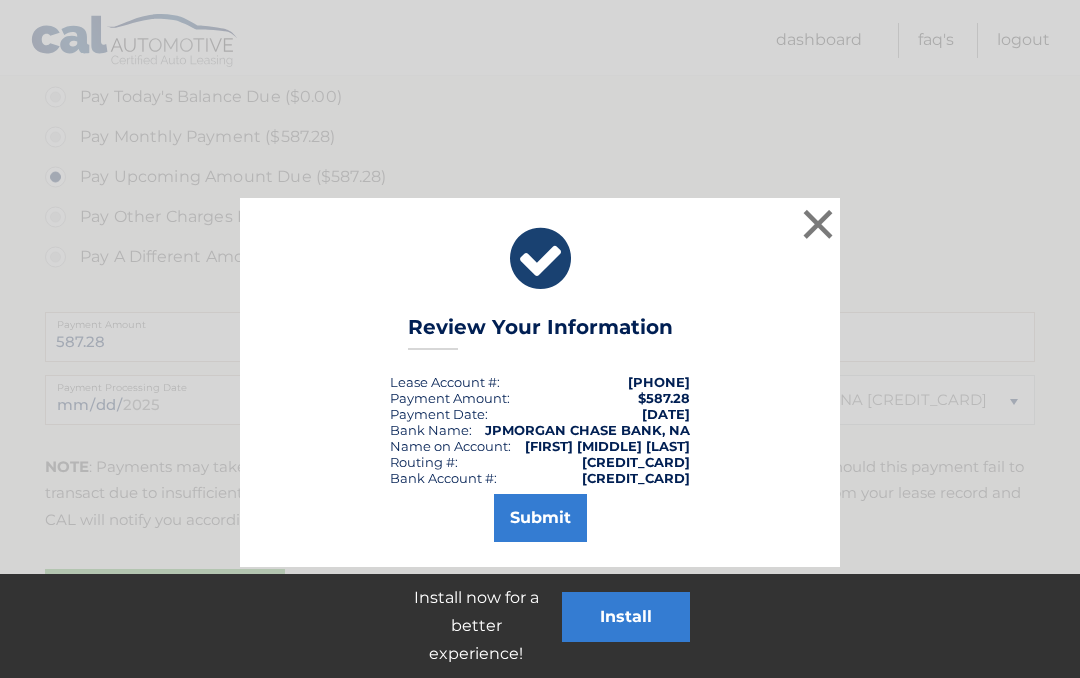 click on "Submit" at bounding box center (540, 518) 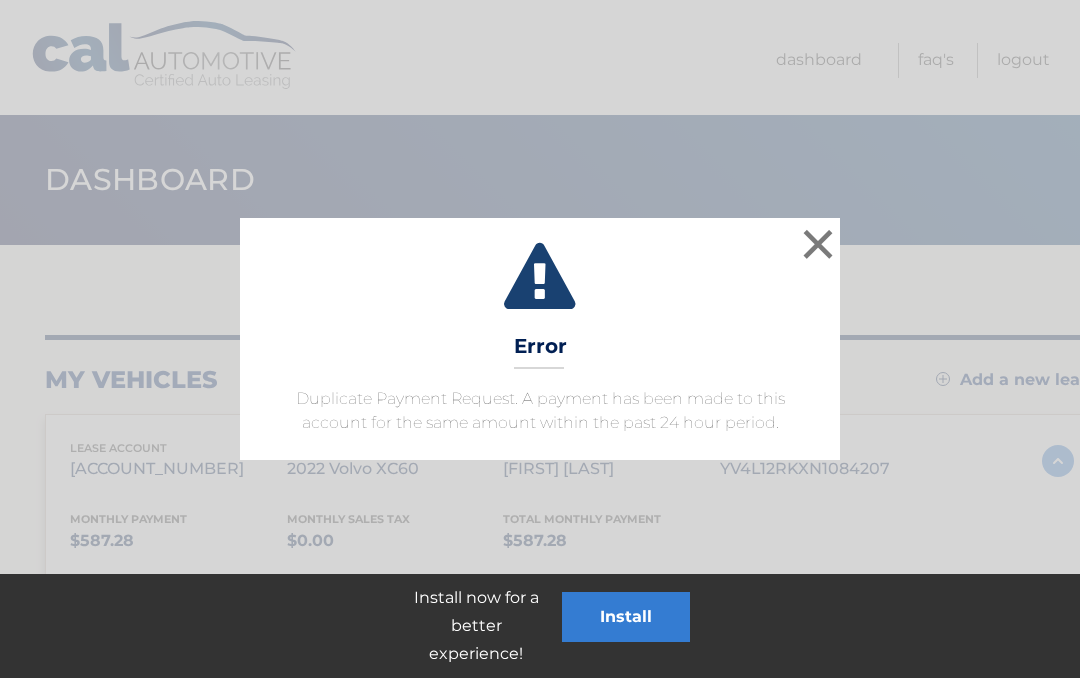 scroll, scrollTop: 0, scrollLeft: 0, axis: both 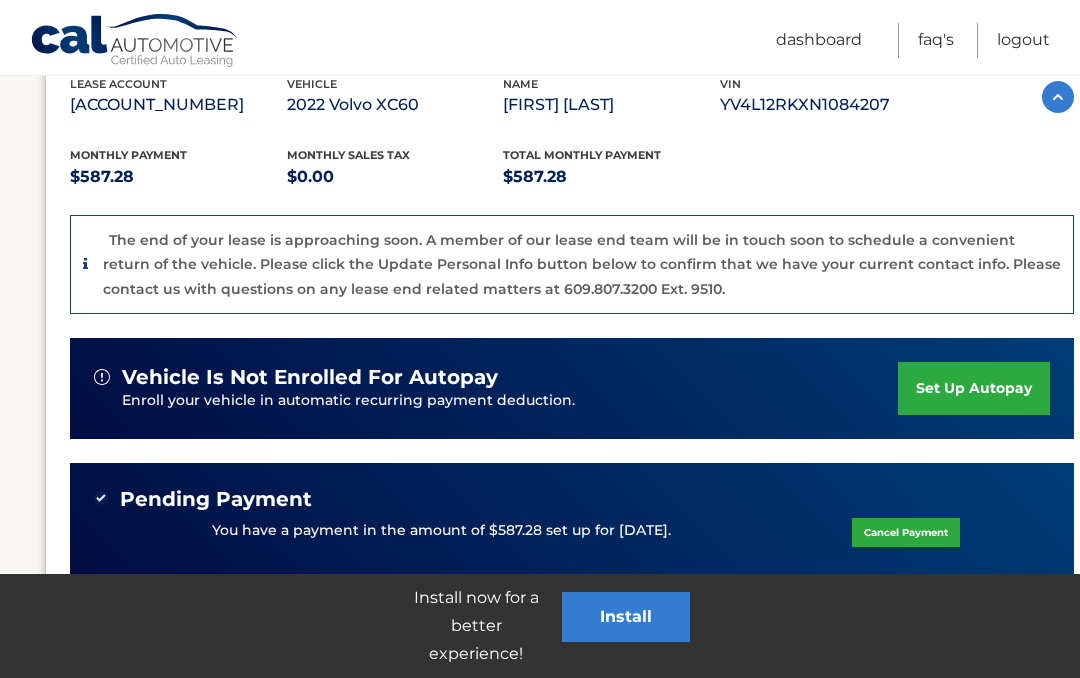 click on "Cancel Payment" 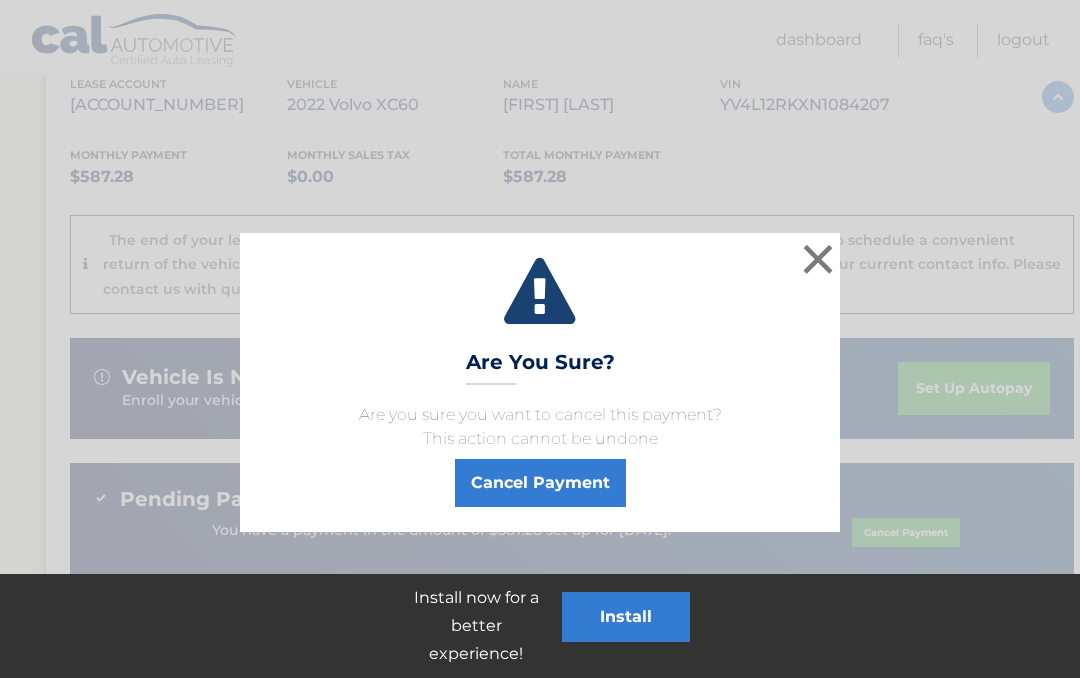 click on "Cancel Payment" at bounding box center (540, 483) 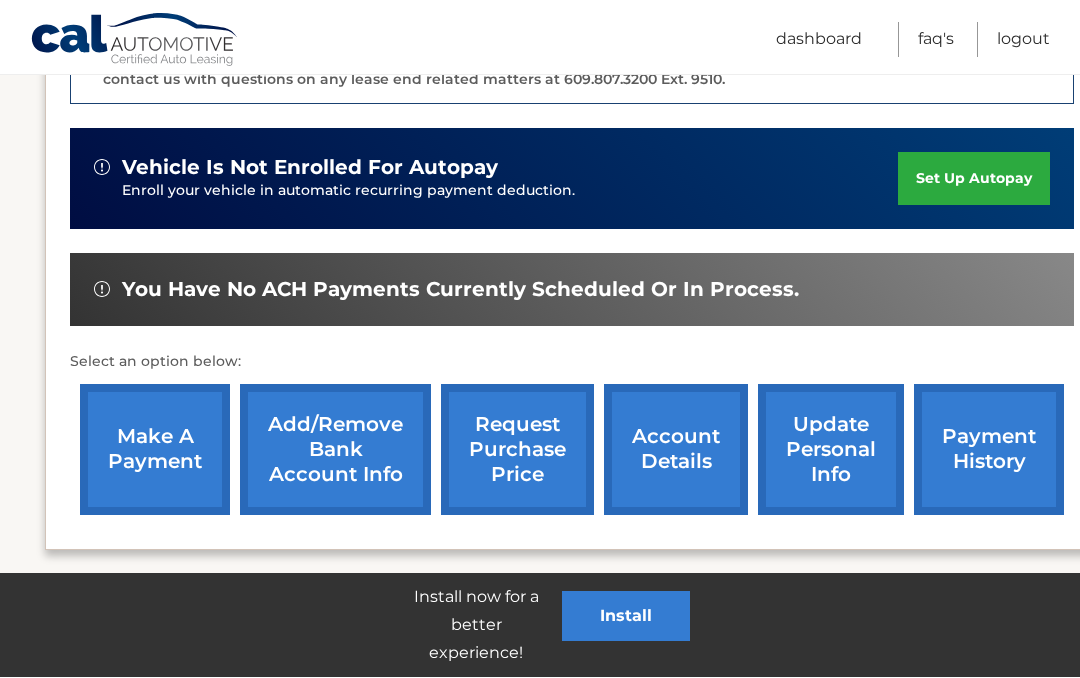 scroll, scrollTop: 564, scrollLeft: 0, axis: vertical 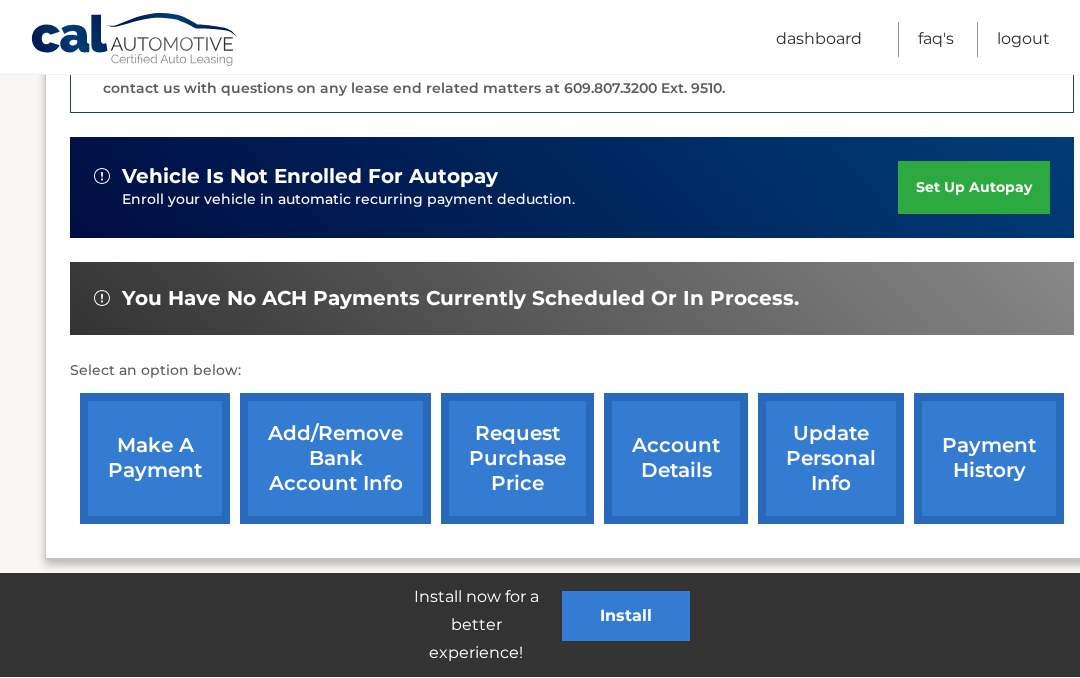 click on "make a payment" at bounding box center (155, 459) 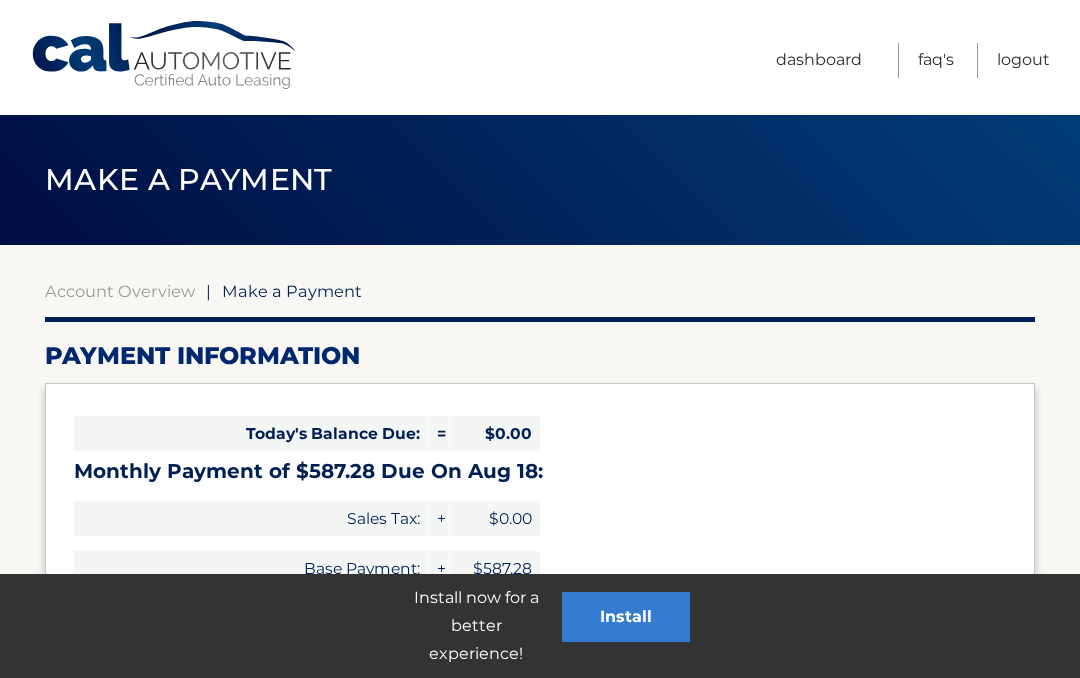select on "NWM1NmVjMzAtMGY3My00OGUwLTg1ZTUtMjMwZDZmZGQyNmJh" 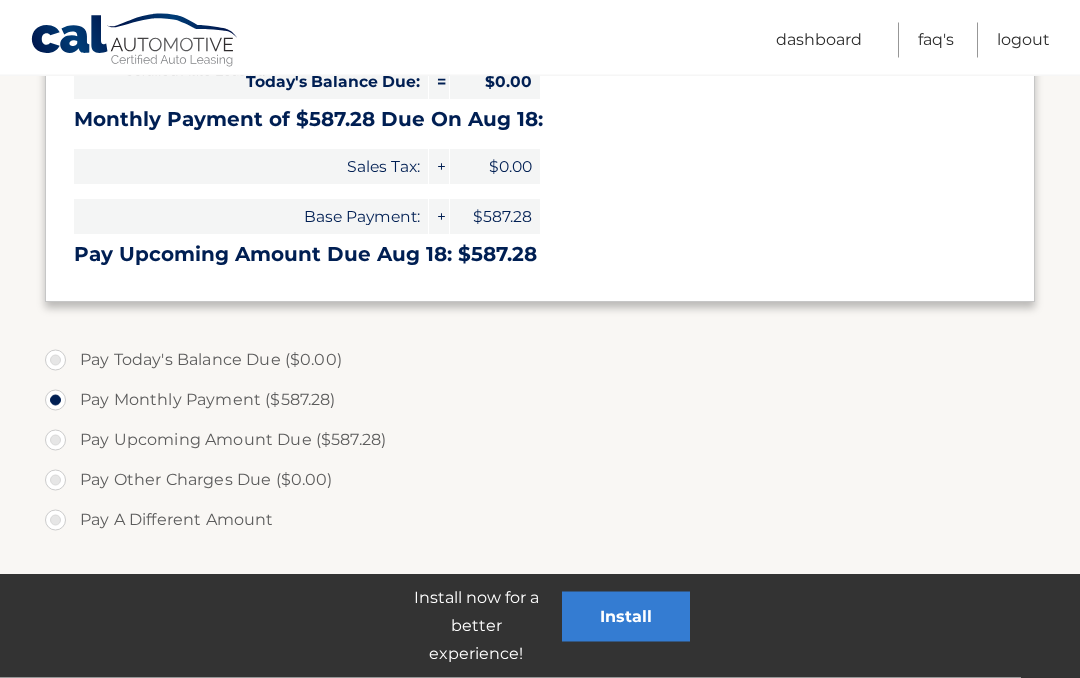 scroll, scrollTop: 363, scrollLeft: 0, axis: vertical 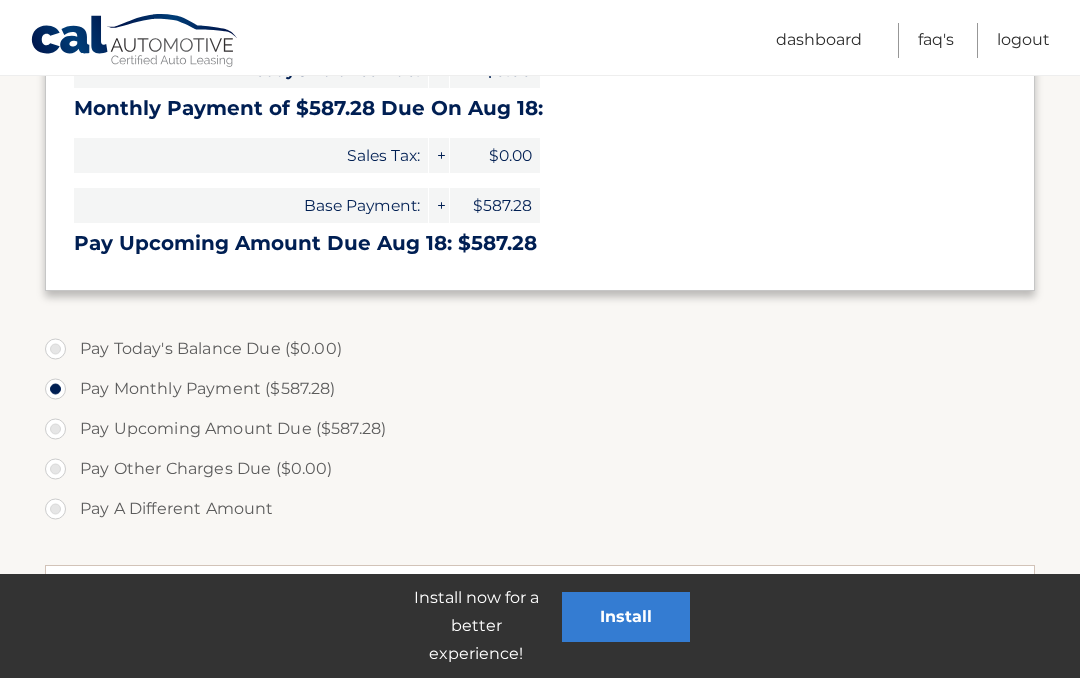 click on "Pay Other Charges Due ($0.00)" at bounding box center [540, 469] 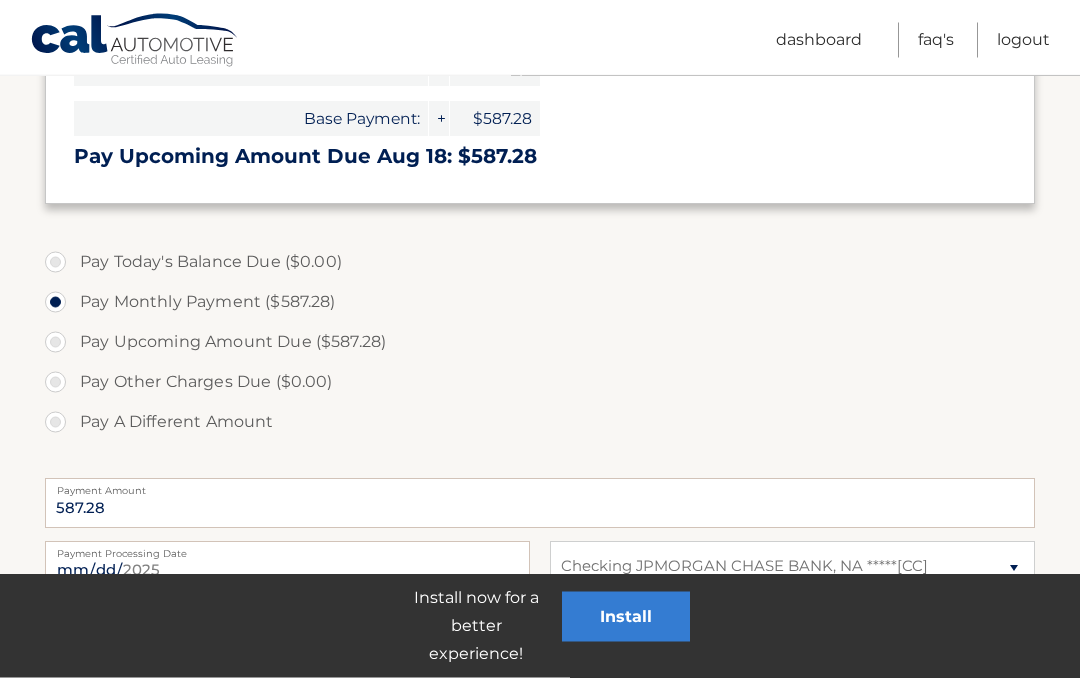 scroll, scrollTop: 450, scrollLeft: 0, axis: vertical 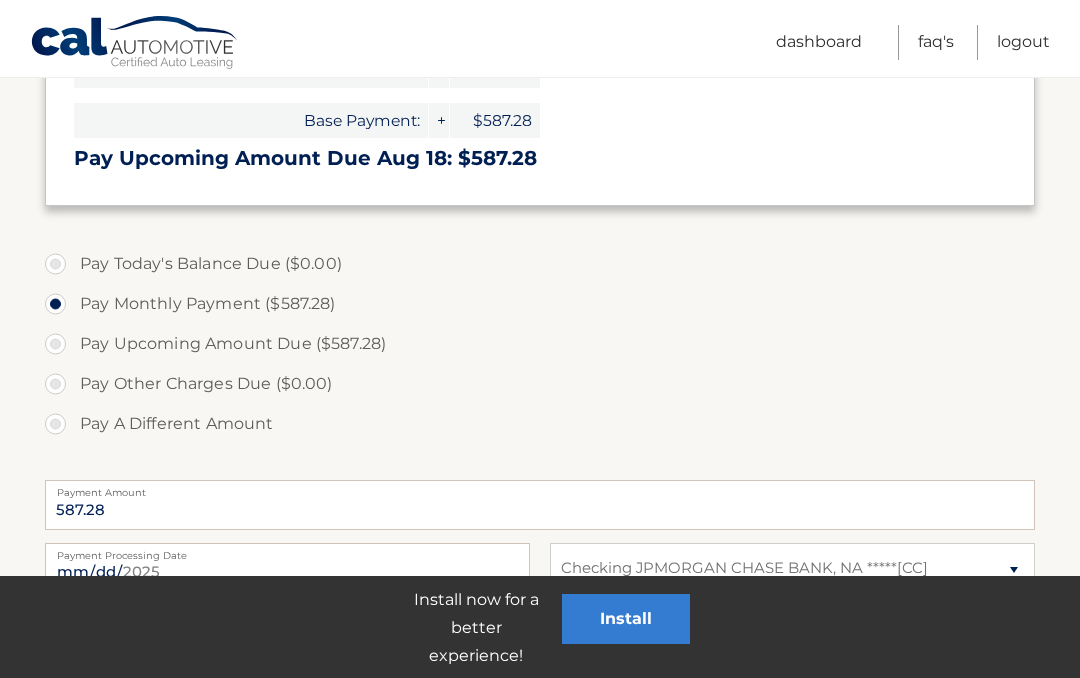 click on "Pay A Different Amount" at bounding box center (540, 422) 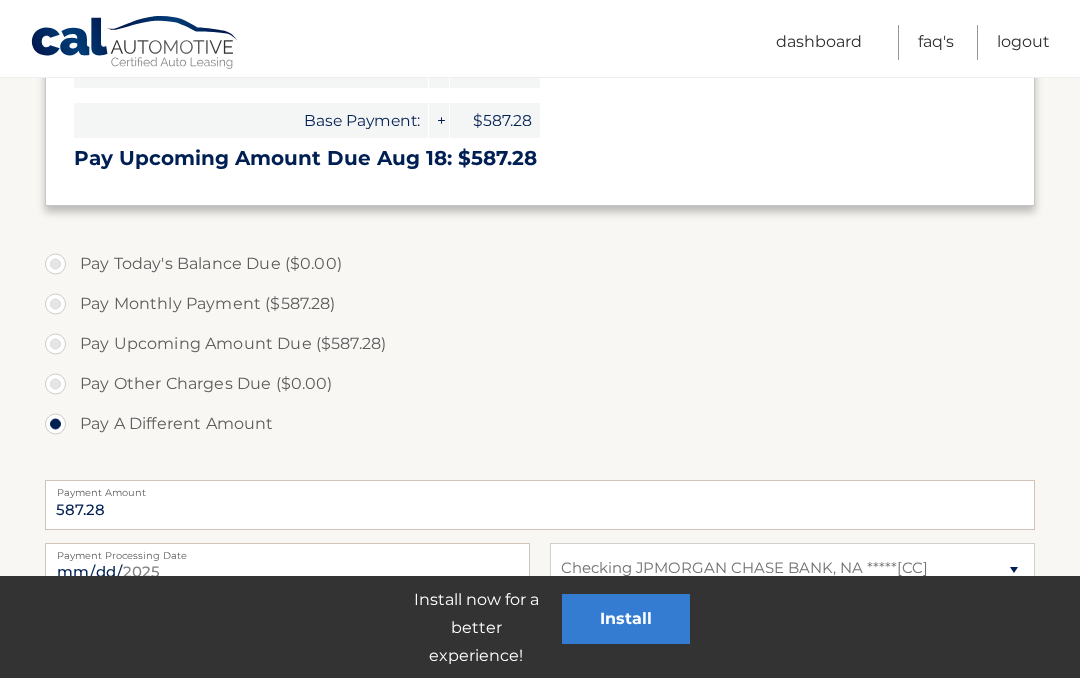 type 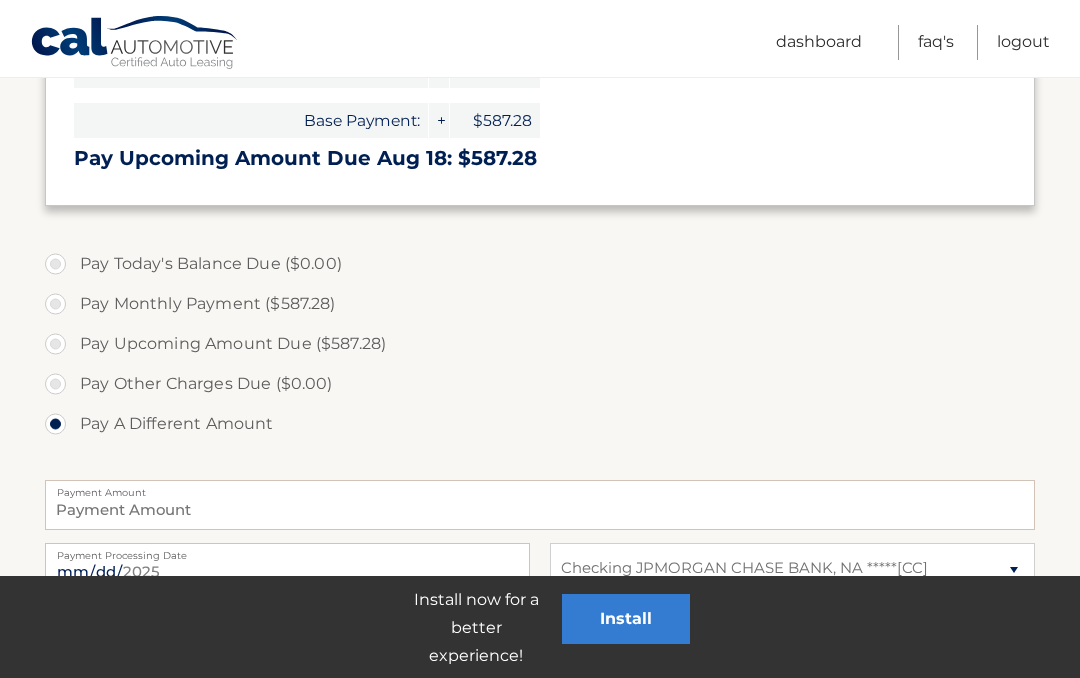scroll, scrollTop: 448, scrollLeft: 0, axis: vertical 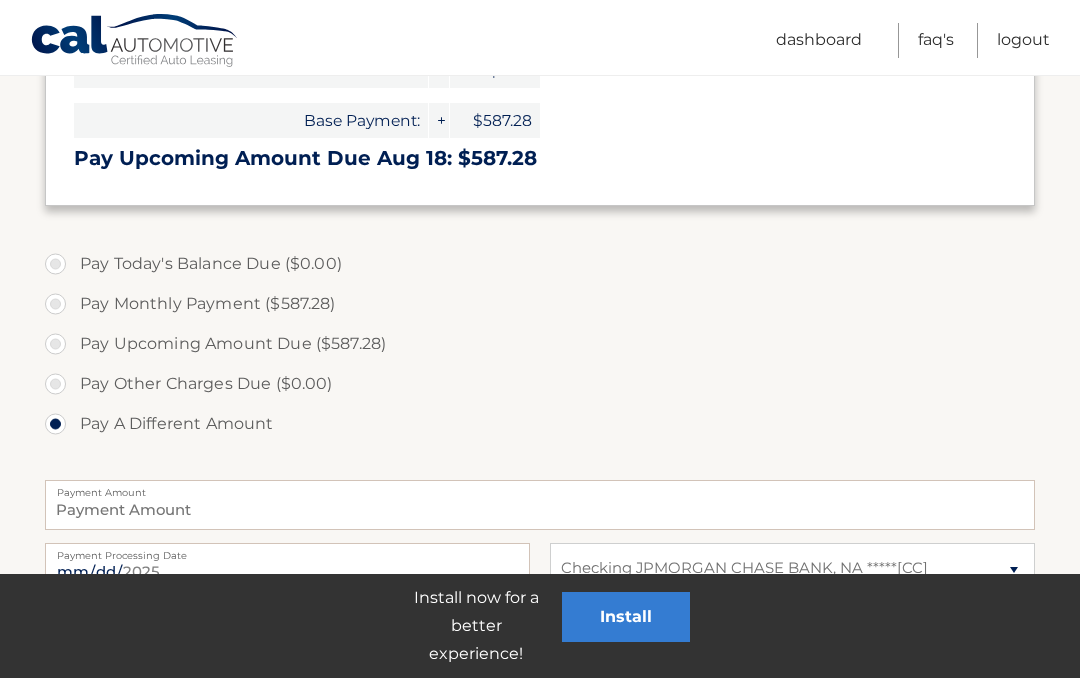 click on "Pay Other Charges Due ($0.00)" at bounding box center [540, 384] 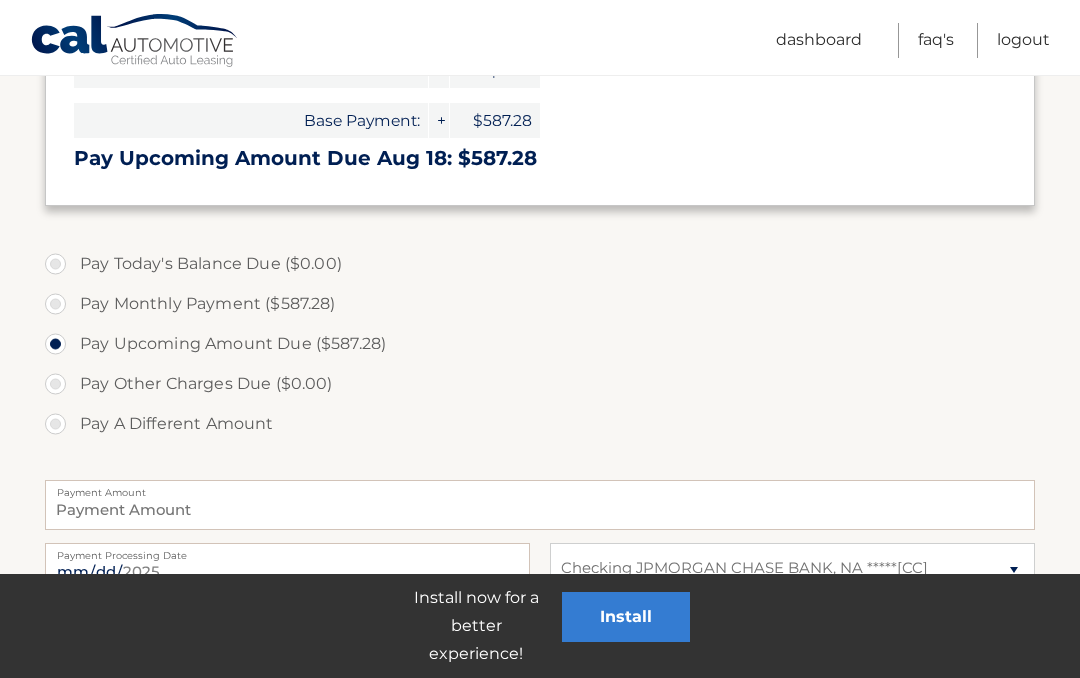 type on "587.28" 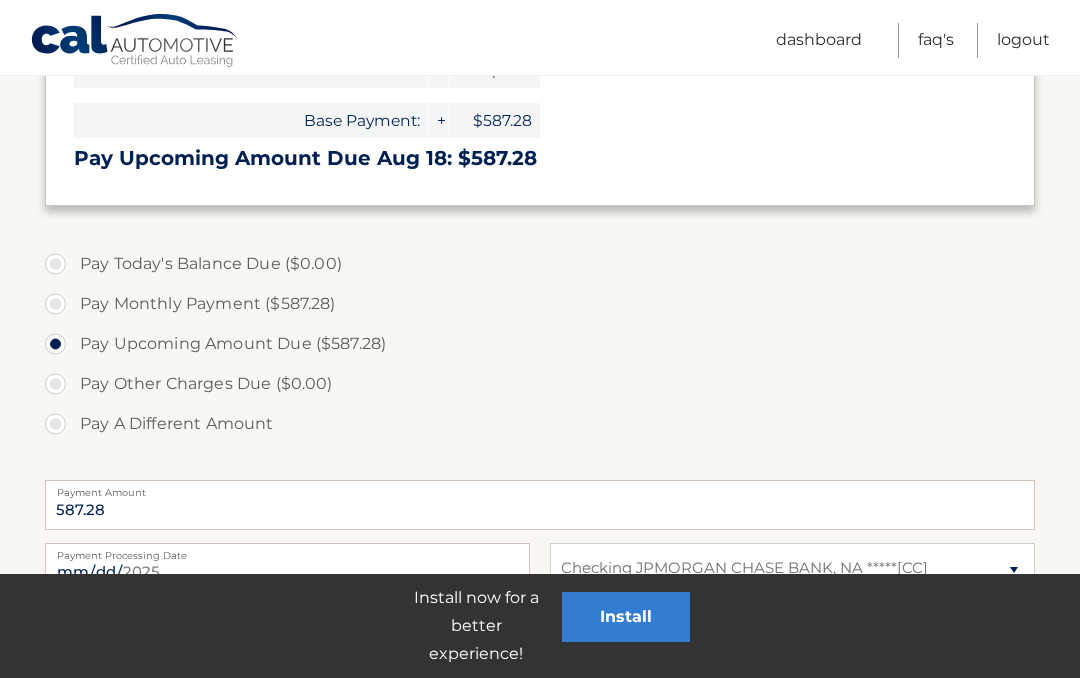 click on "Pay Other Charges Due ($0.00)" at bounding box center [540, 384] 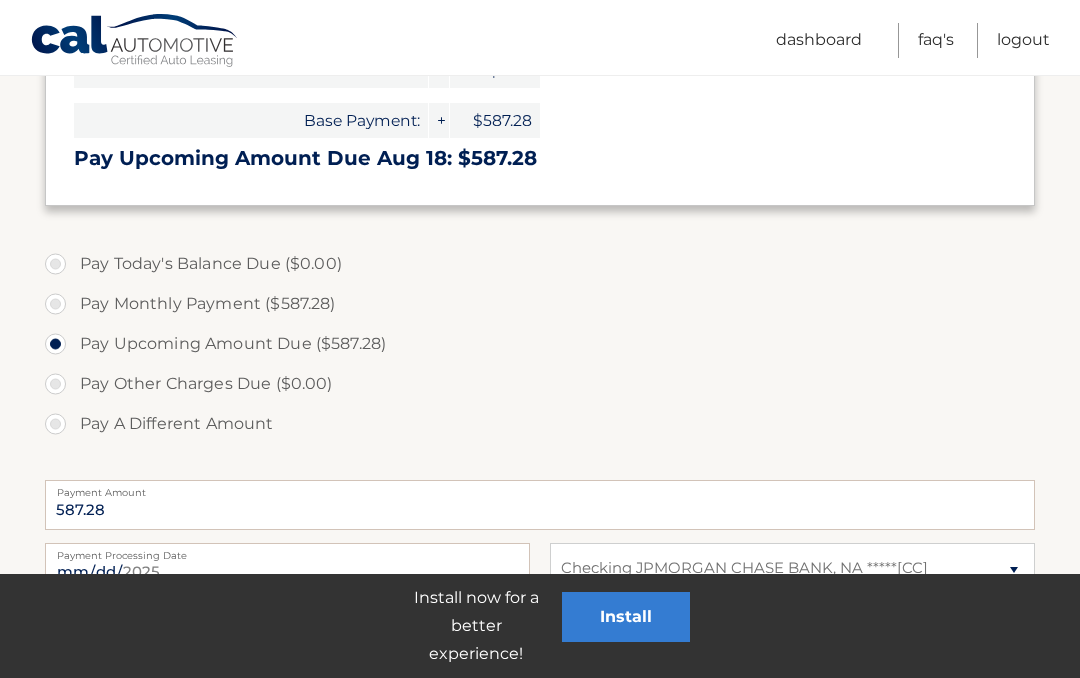 click on "Pay A Different Amount" at bounding box center (540, 424) 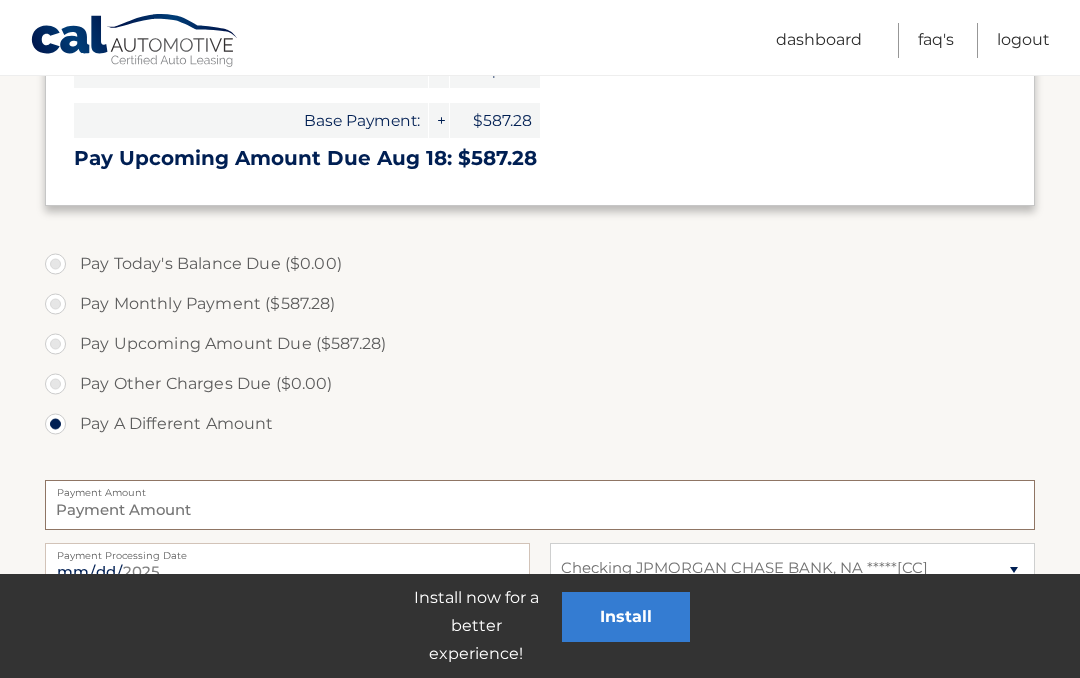 click on "Payment Amount" at bounding box center (540, 505) 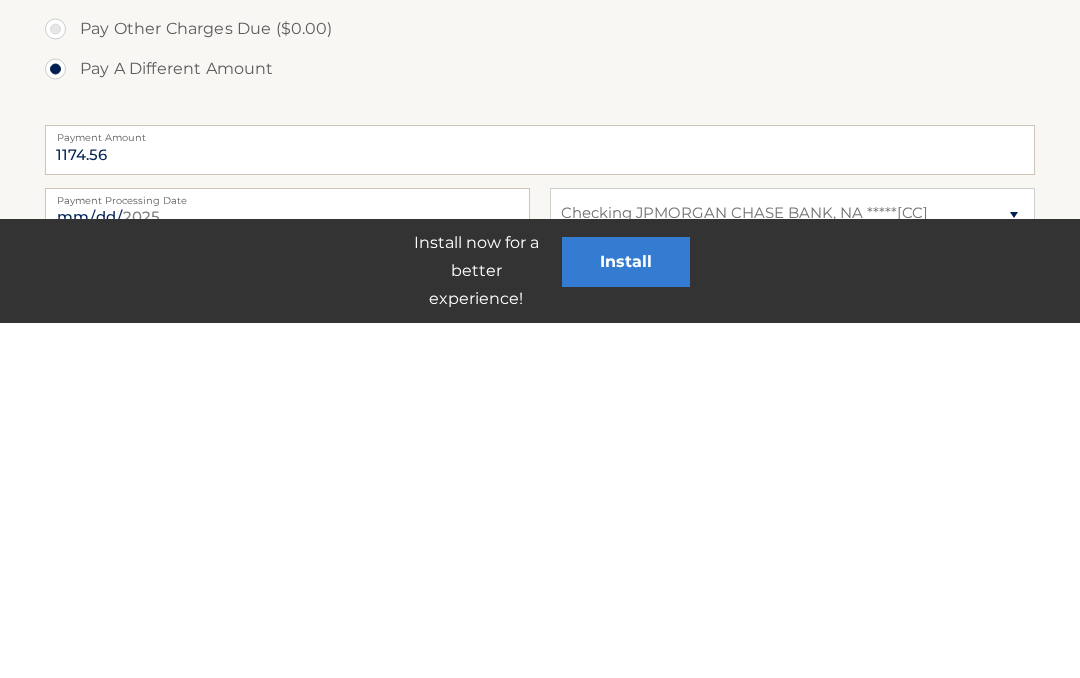 scroll, scrollTop: 659, scrollLeft: 0, axis: vertical 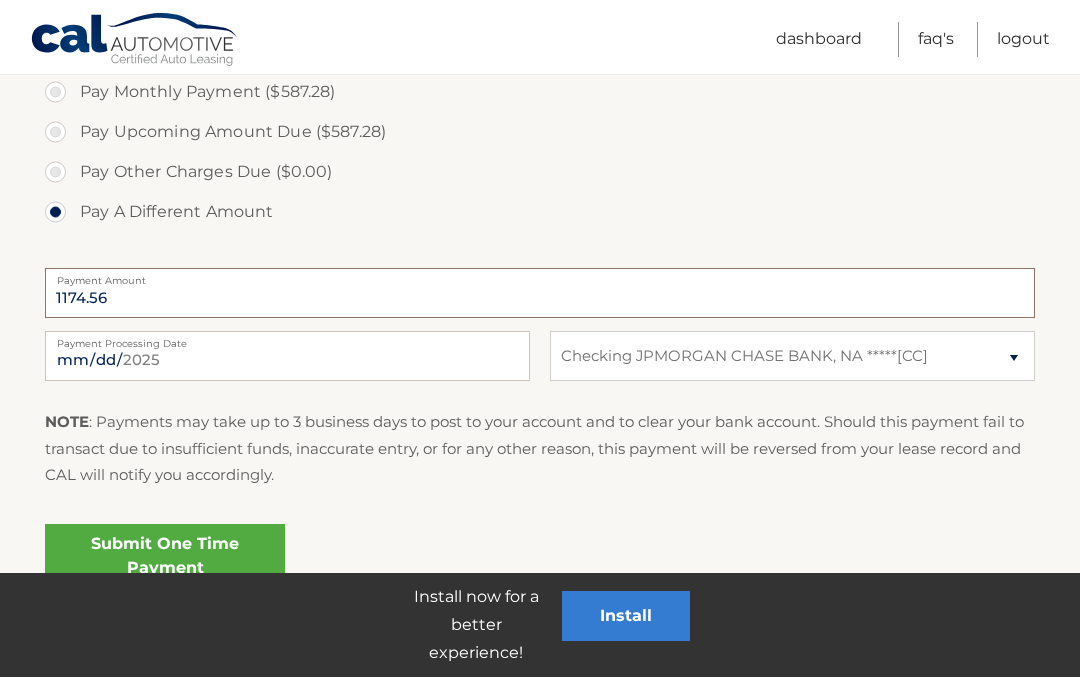 type on "1174.56" 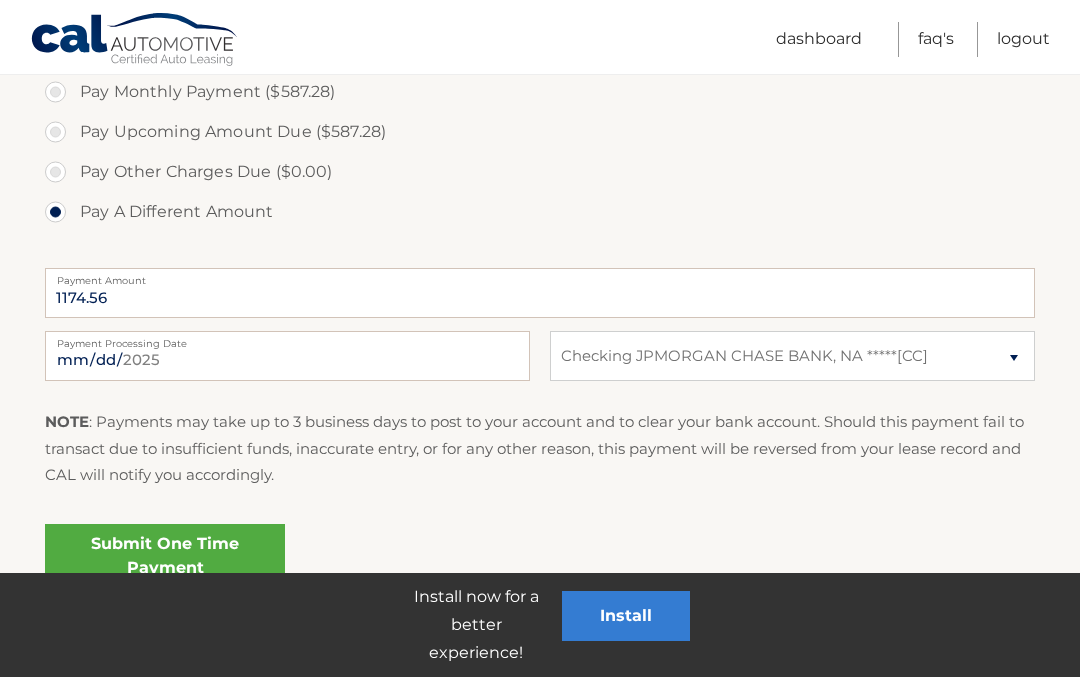 click on "Submit One Time Payment" at bounding box center (165, 557) 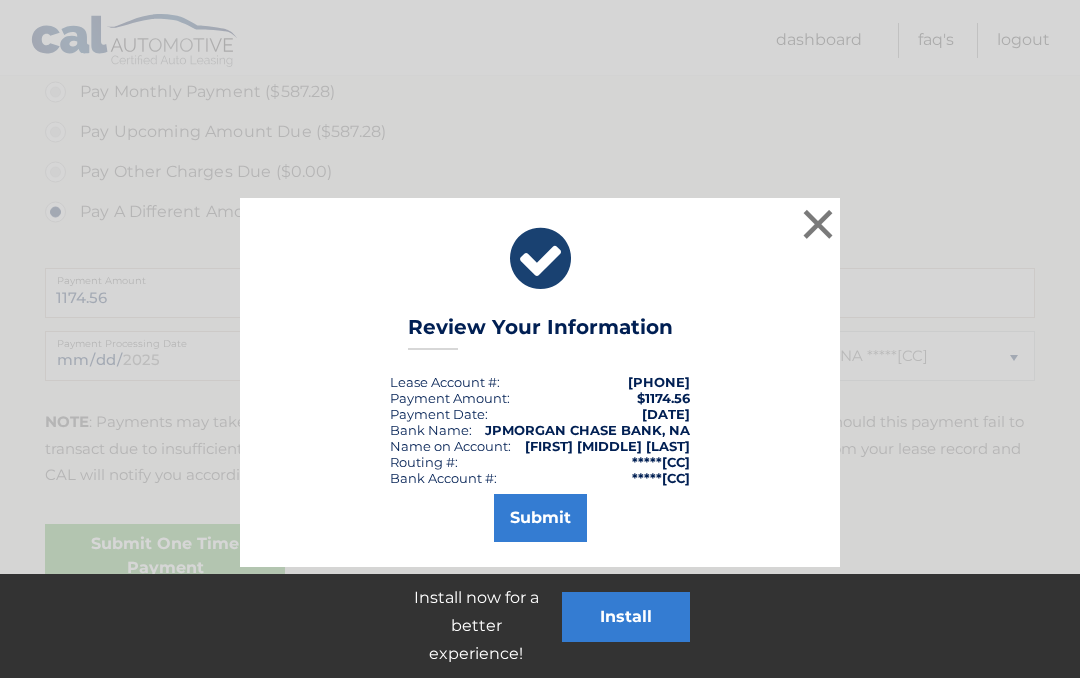 click on "Submit" at bounding box center [540, 518] 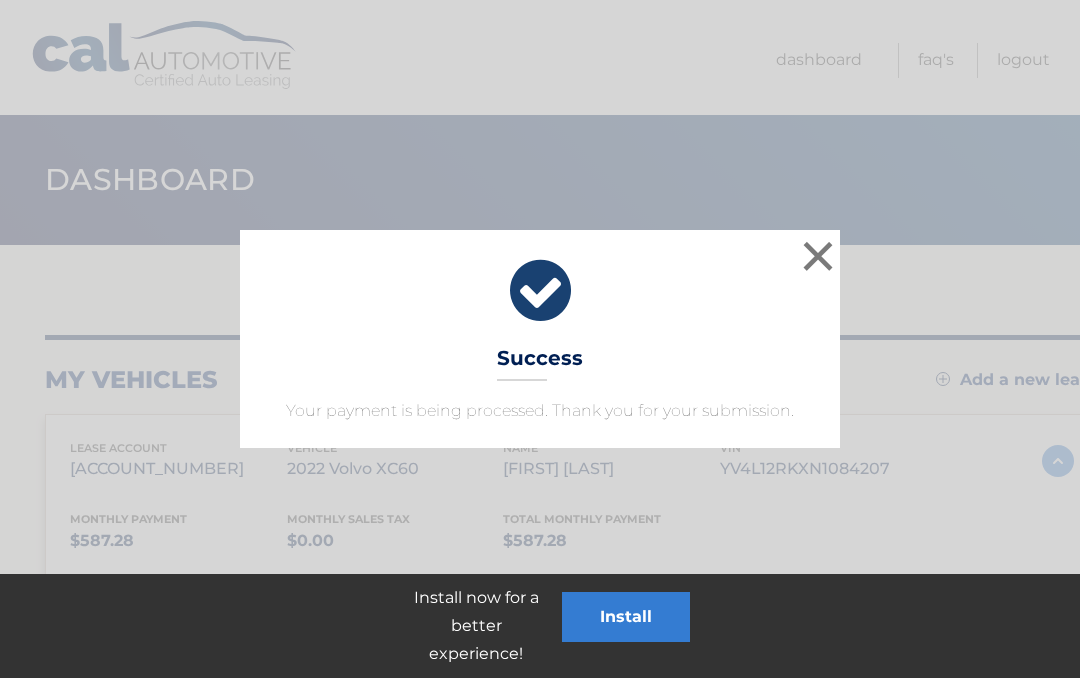 scroll, scrollTop: 0, scrollLeft: 0, axis: both 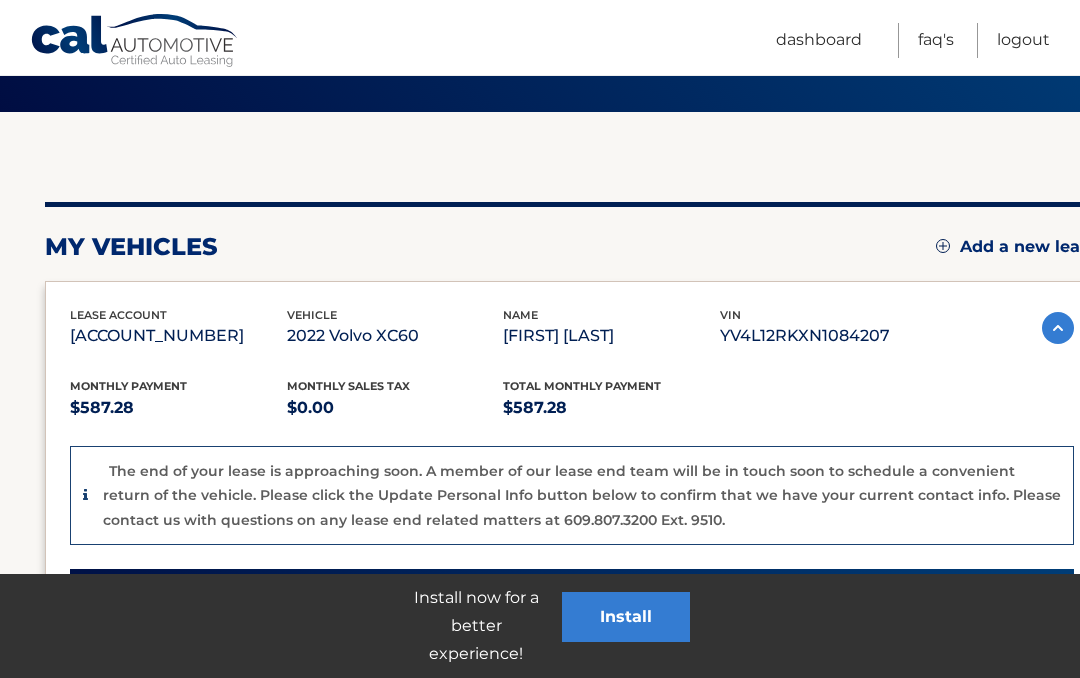 click on "Logout" at bounding box center [1023, 40] 